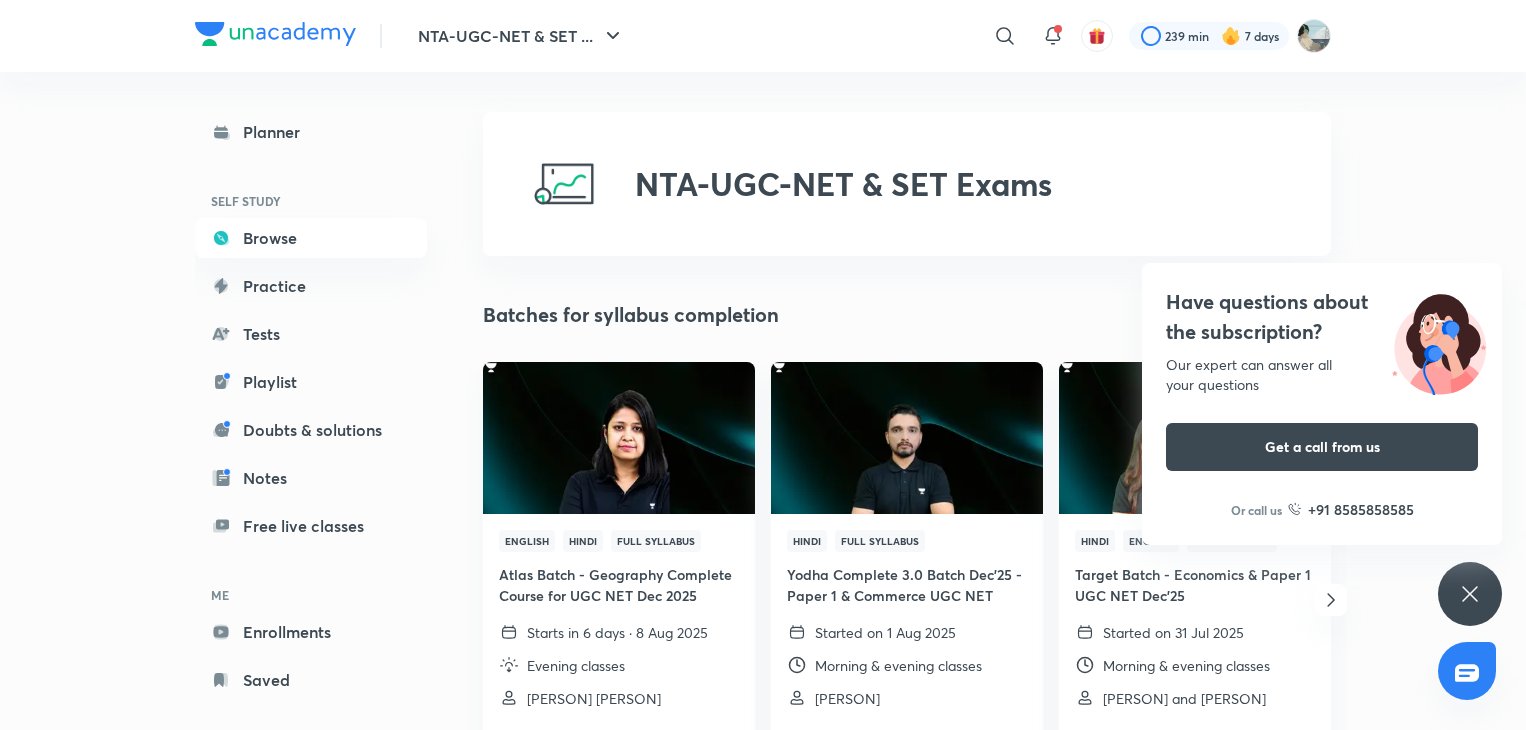 scroll, scrollTop: 0, scrollLeft: 0, axis: both 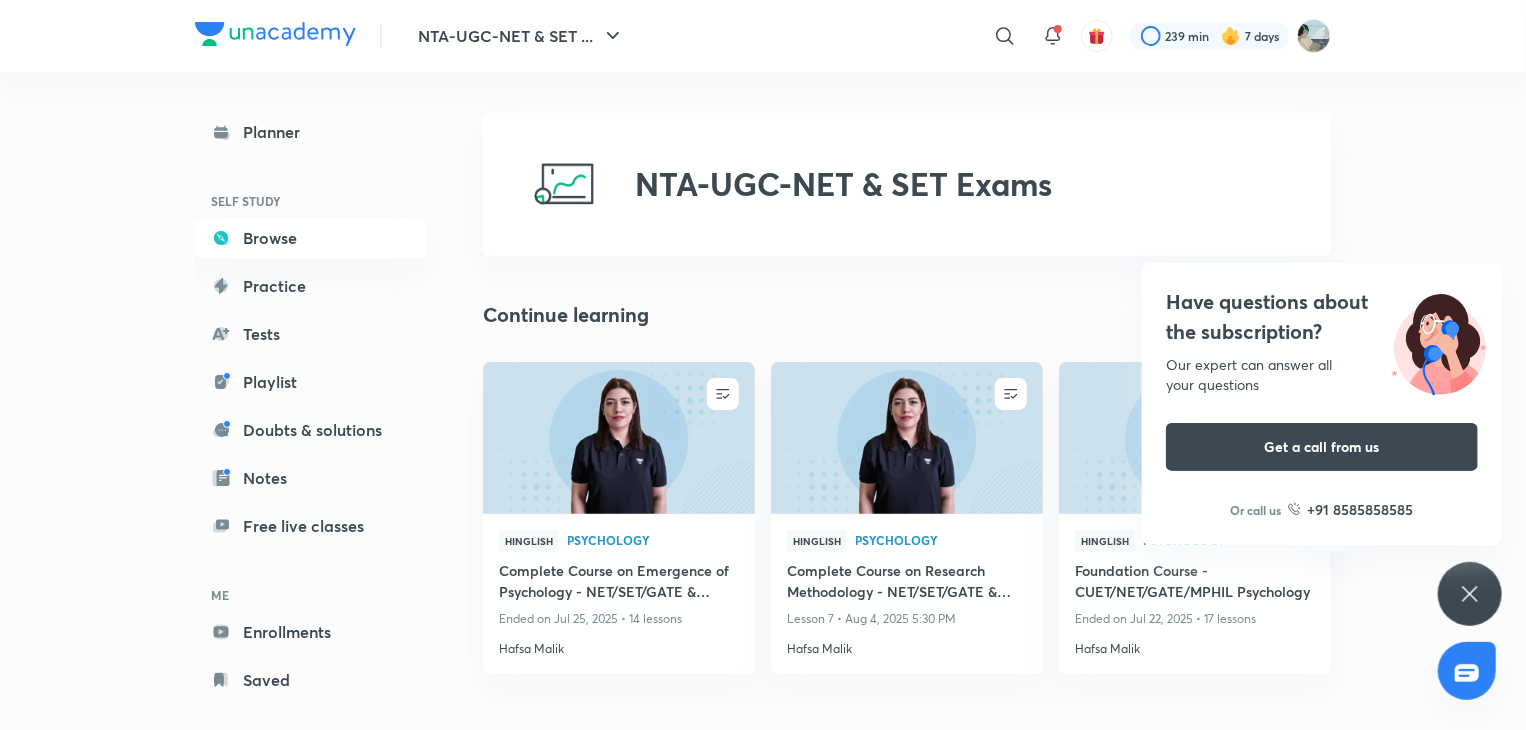 click on "Have questions about the subscription? Our expert can answer all your questions Get a call from us Or call us +91 8585858585" at bounding box center (1470, 594) 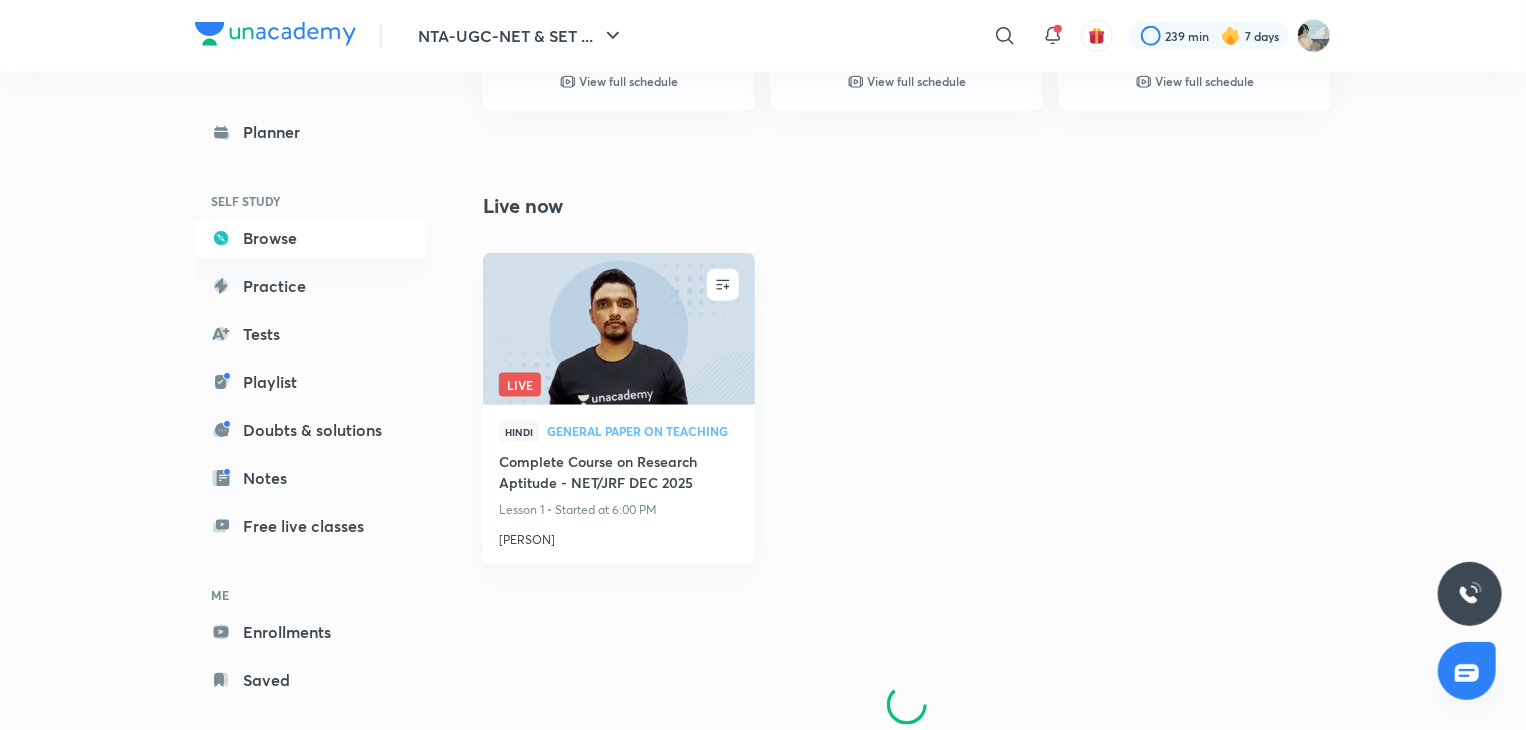 scroll, scrollTop: 1123, scrollLeft: 0, axis: vertical 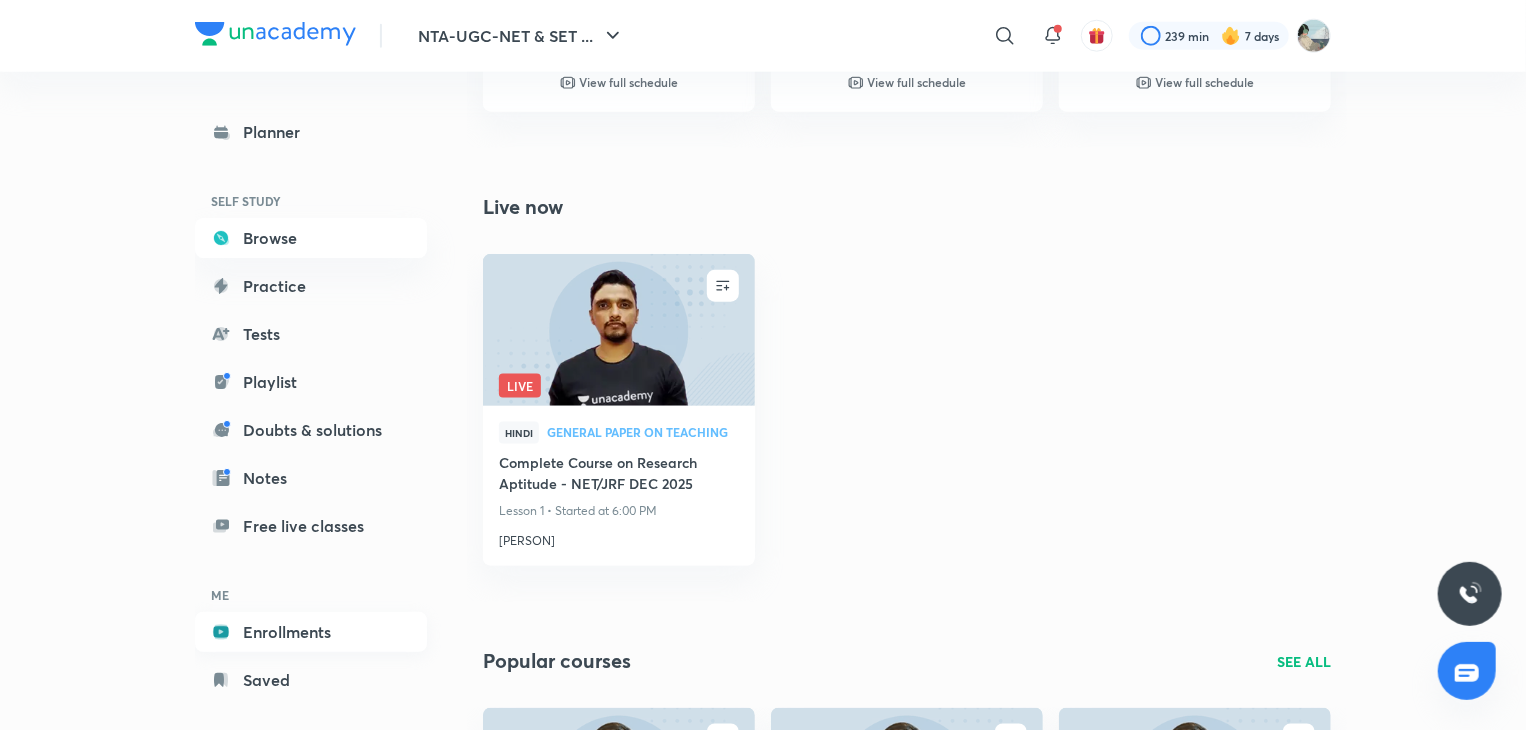 click on "Enrollments" at bounding box center [311, 632] 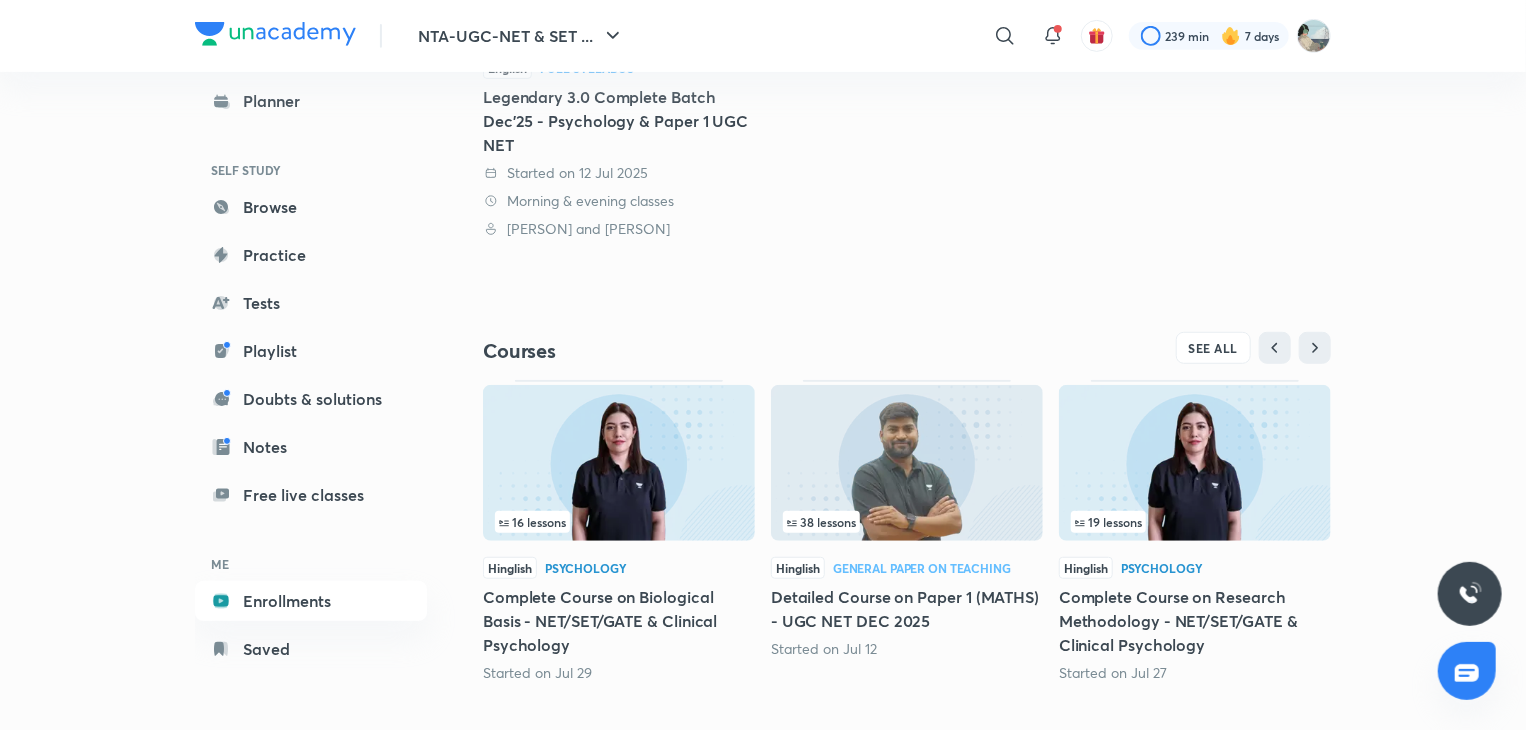 scroll, scrollTop: 470, scrollLeft: 0, axis: vertical 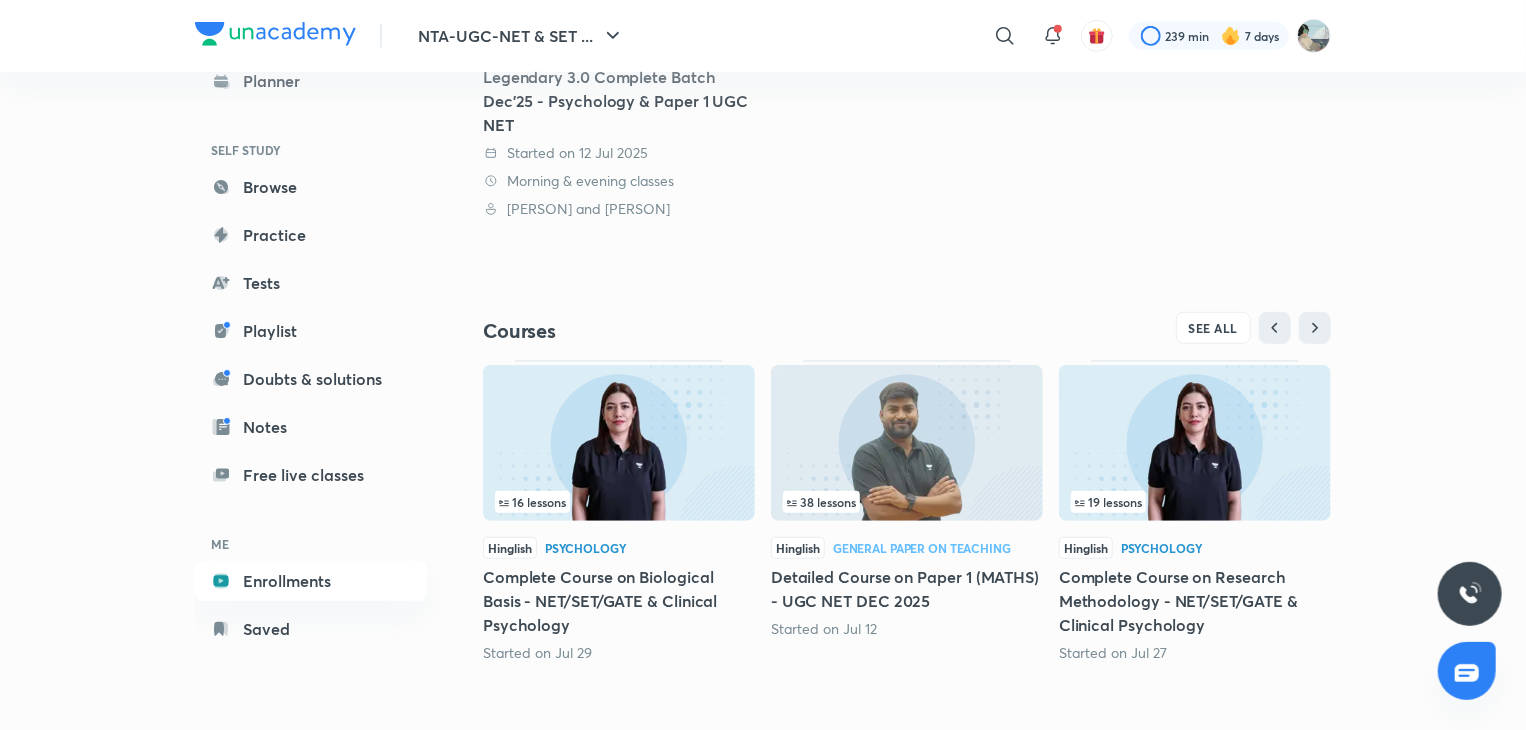 click on "Detailed Course on Paper 1 (MATHS) - UGC NET DEC 2025" at bounding box center (907, 589) 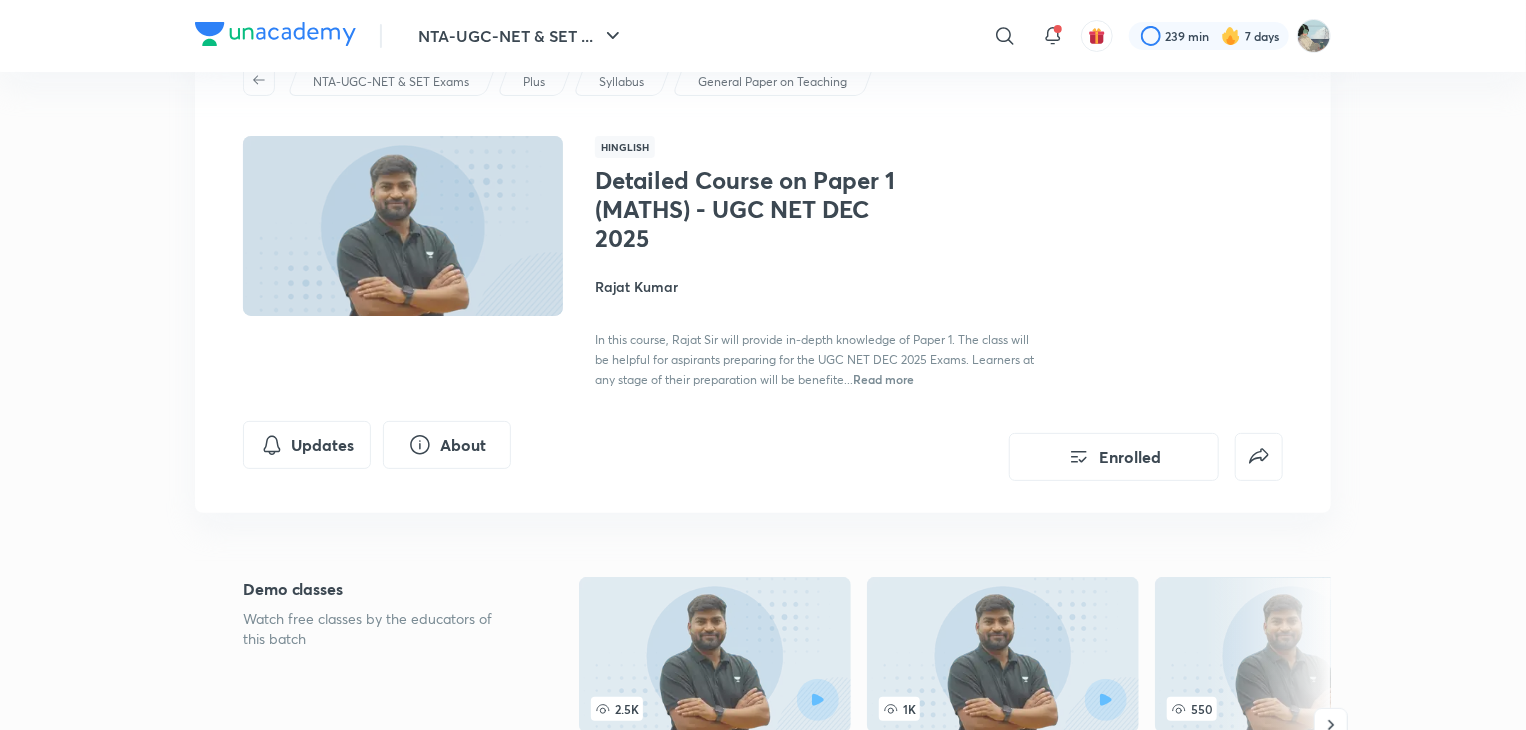 scroll, scrollTop: 0, scrollLeft: 0, axis: both 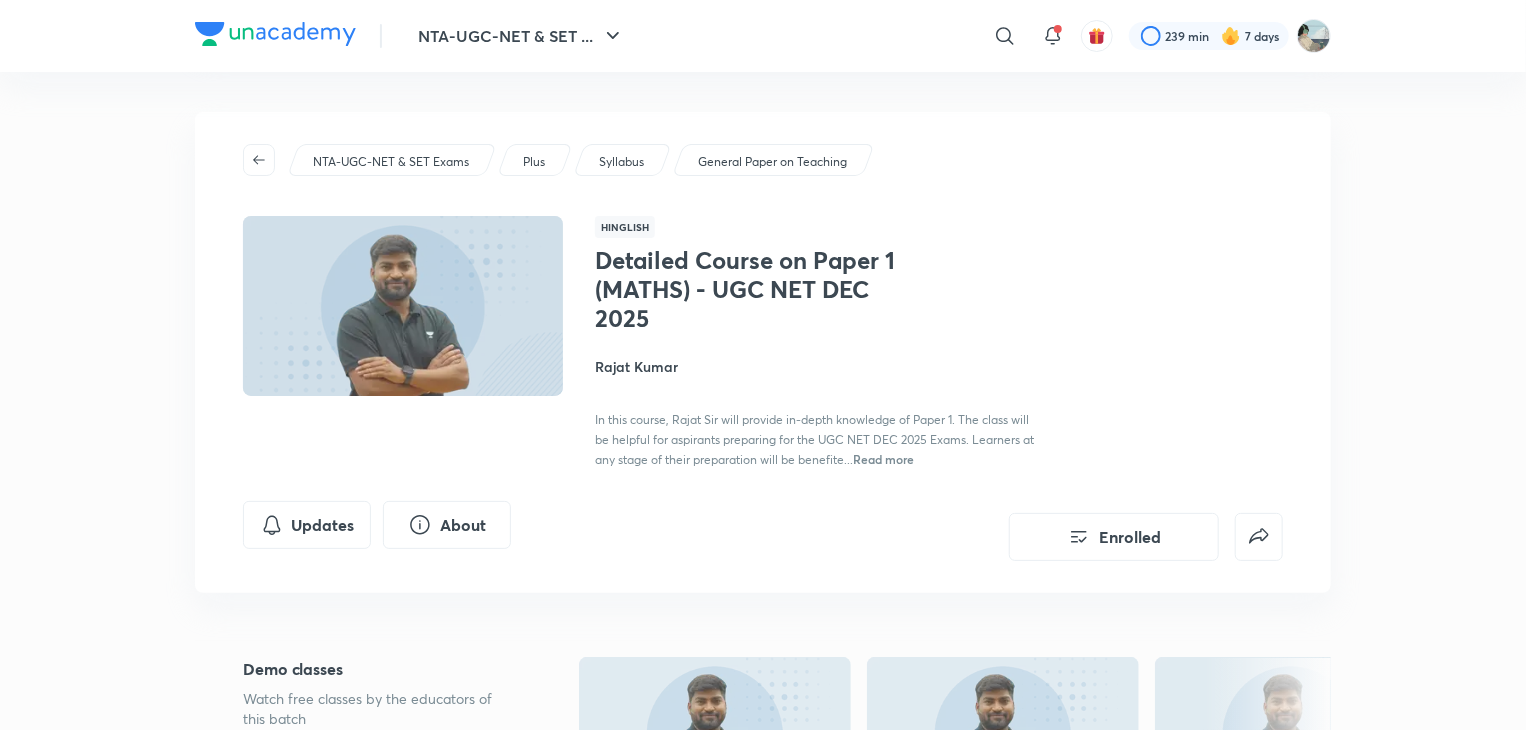 click on "Rajat Kumar" at bounding box center (819, 366) 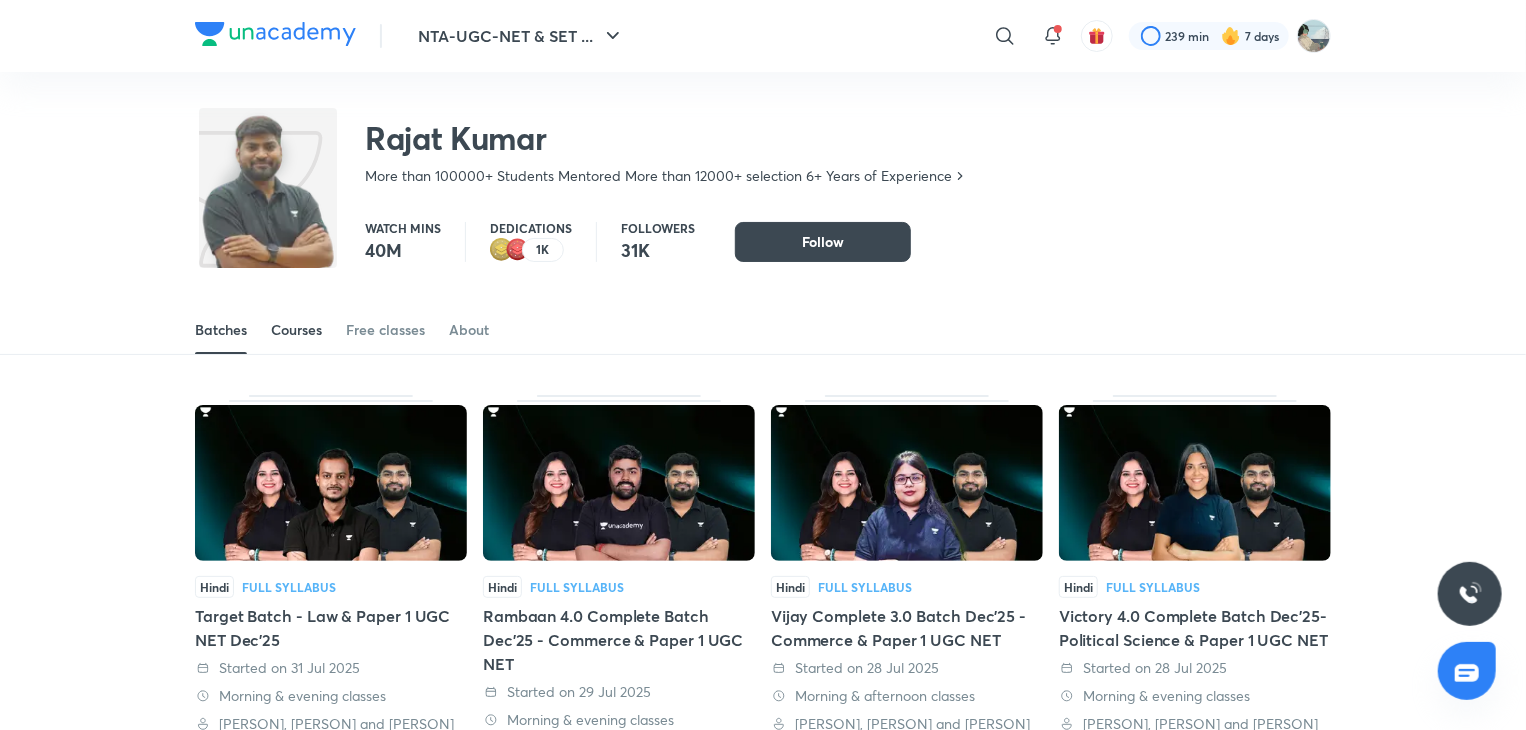 click on "Courses" at bounding box center (296, 330) 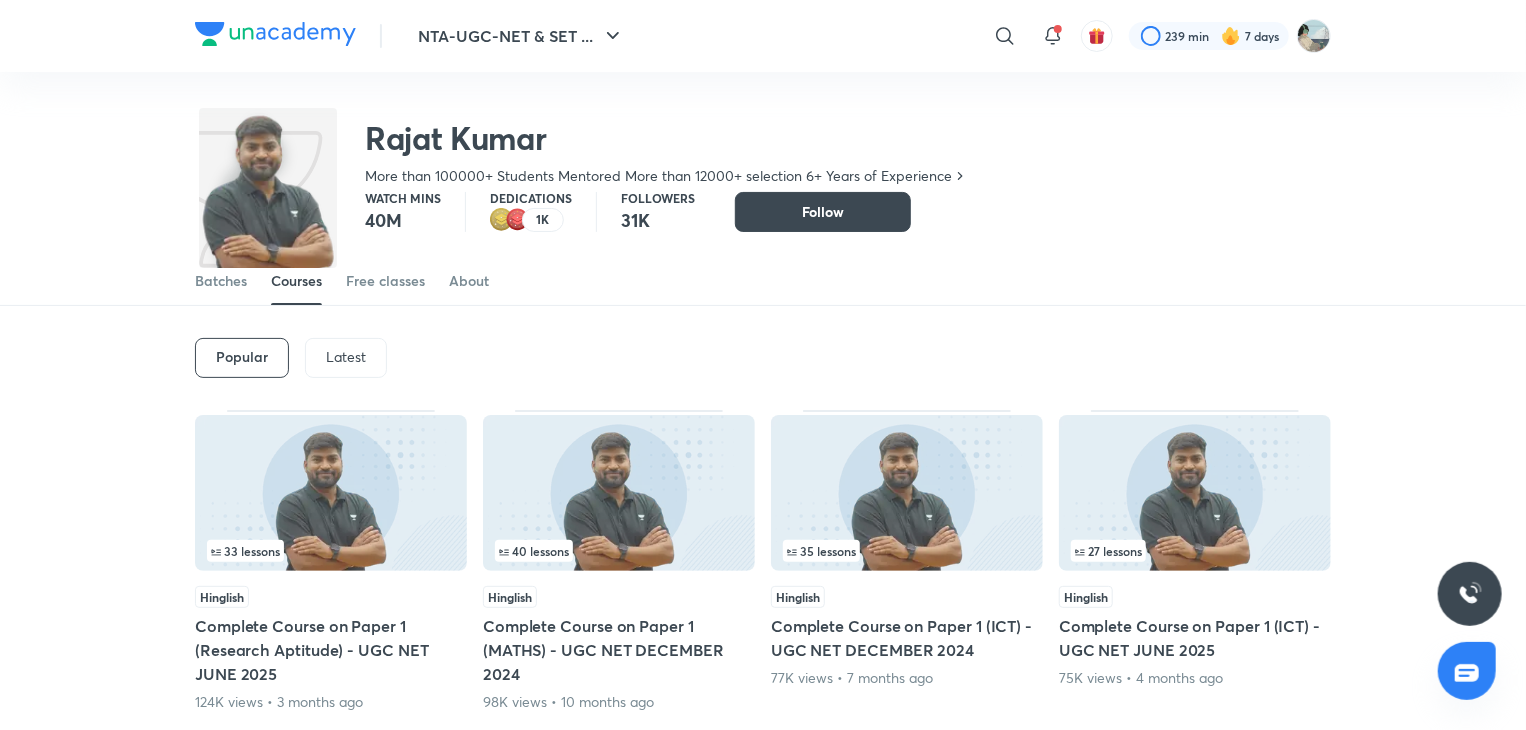 scroll, scrollTop: 0, scrollLeft: 0, axis: both 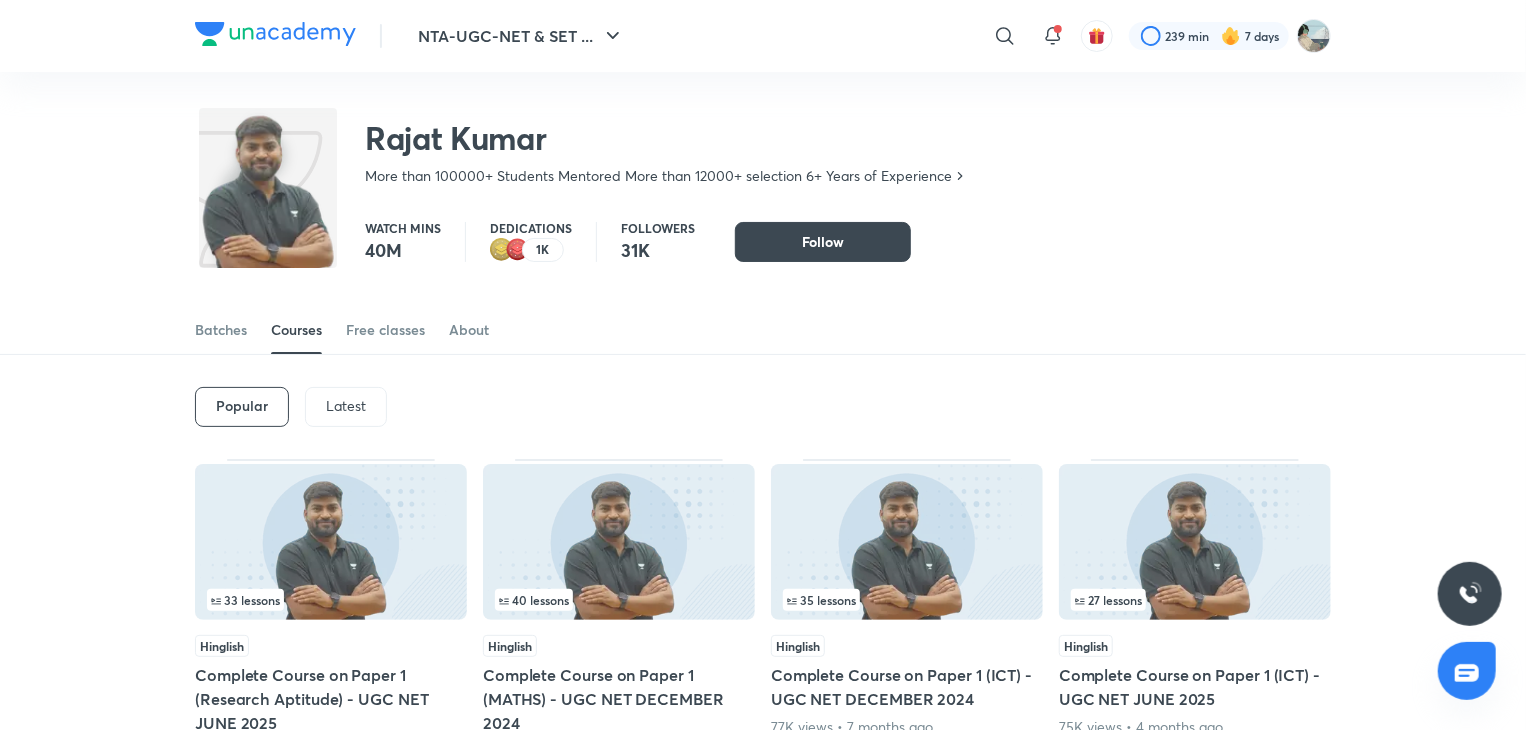 click on "Latest" at bounding box center [346, 407] 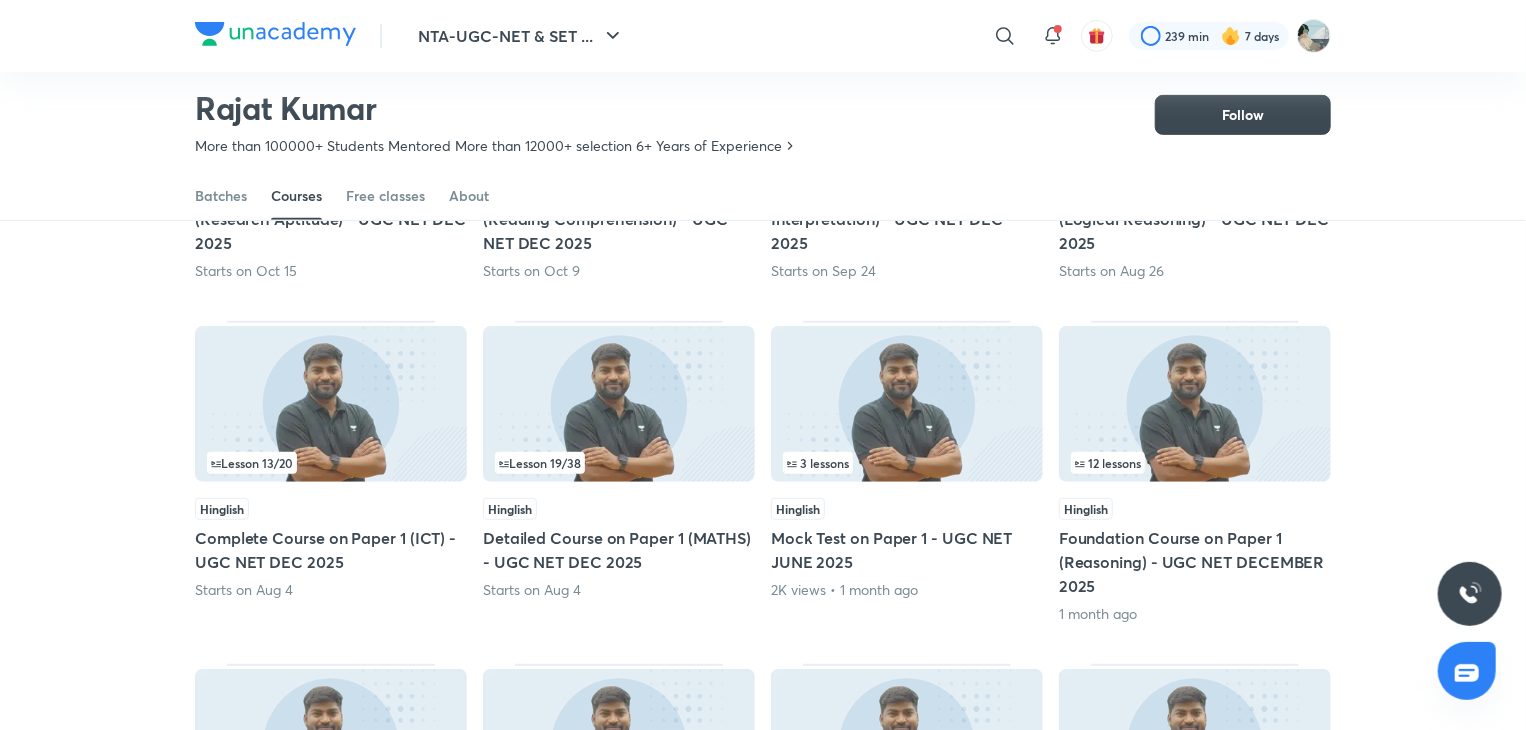 scroll, scrollTop: 708, scrollLeft: 0, axis: vertical 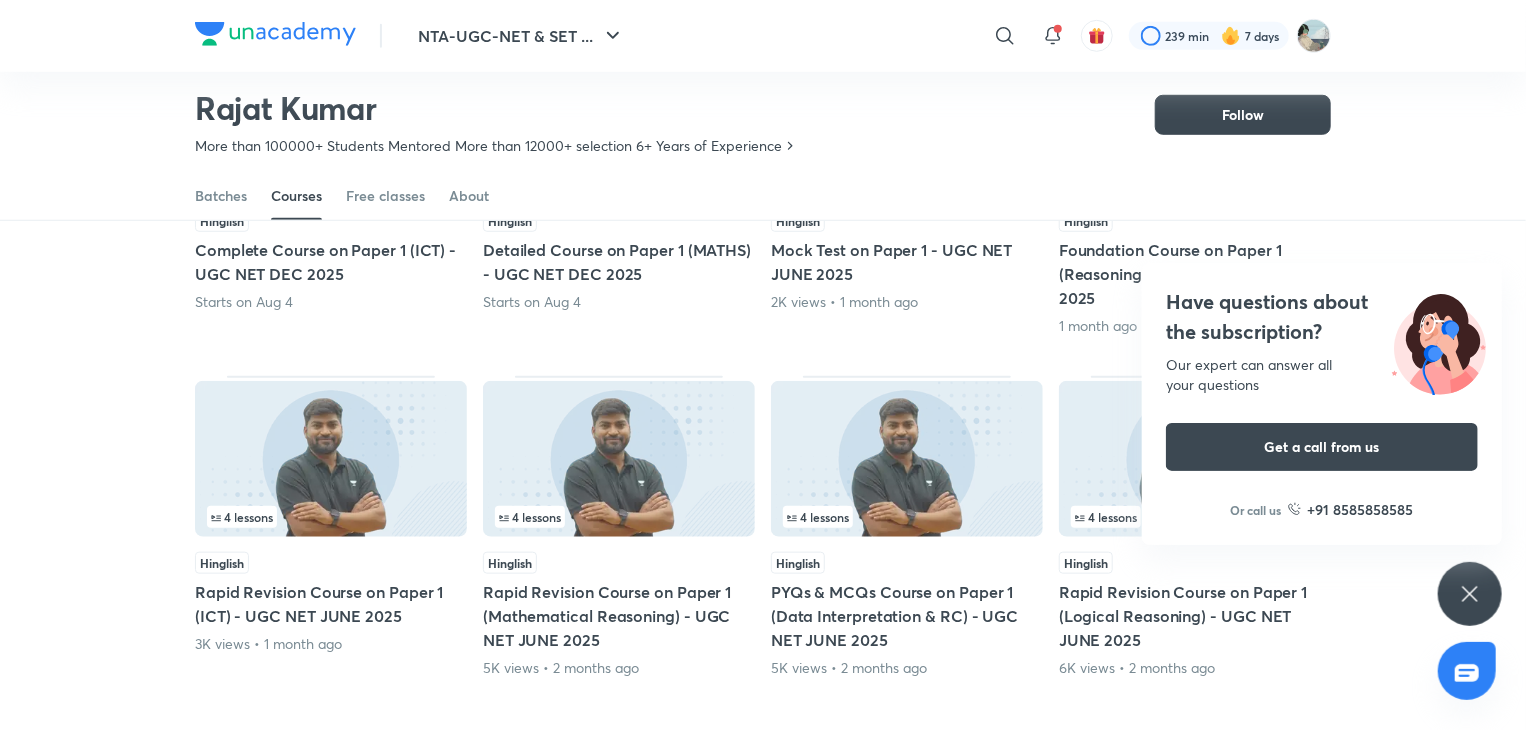 click on "Have questions about the subscription? Our expert can answer all your questions Get a call from us Or call us +91 8585858585" at bounding box center [1470, 594] 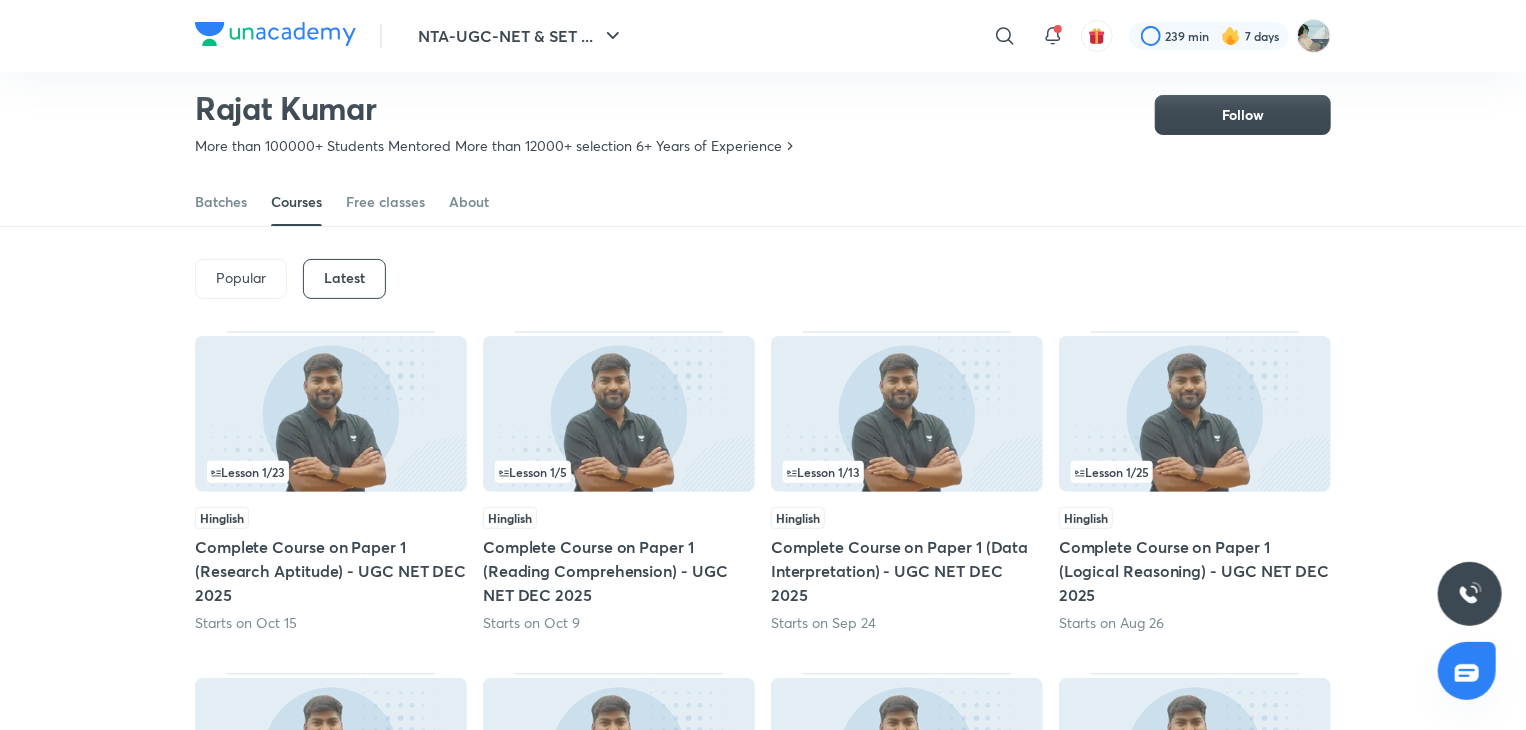 scroll, scrollTop: 0, scrollLeft: 0, axis: both 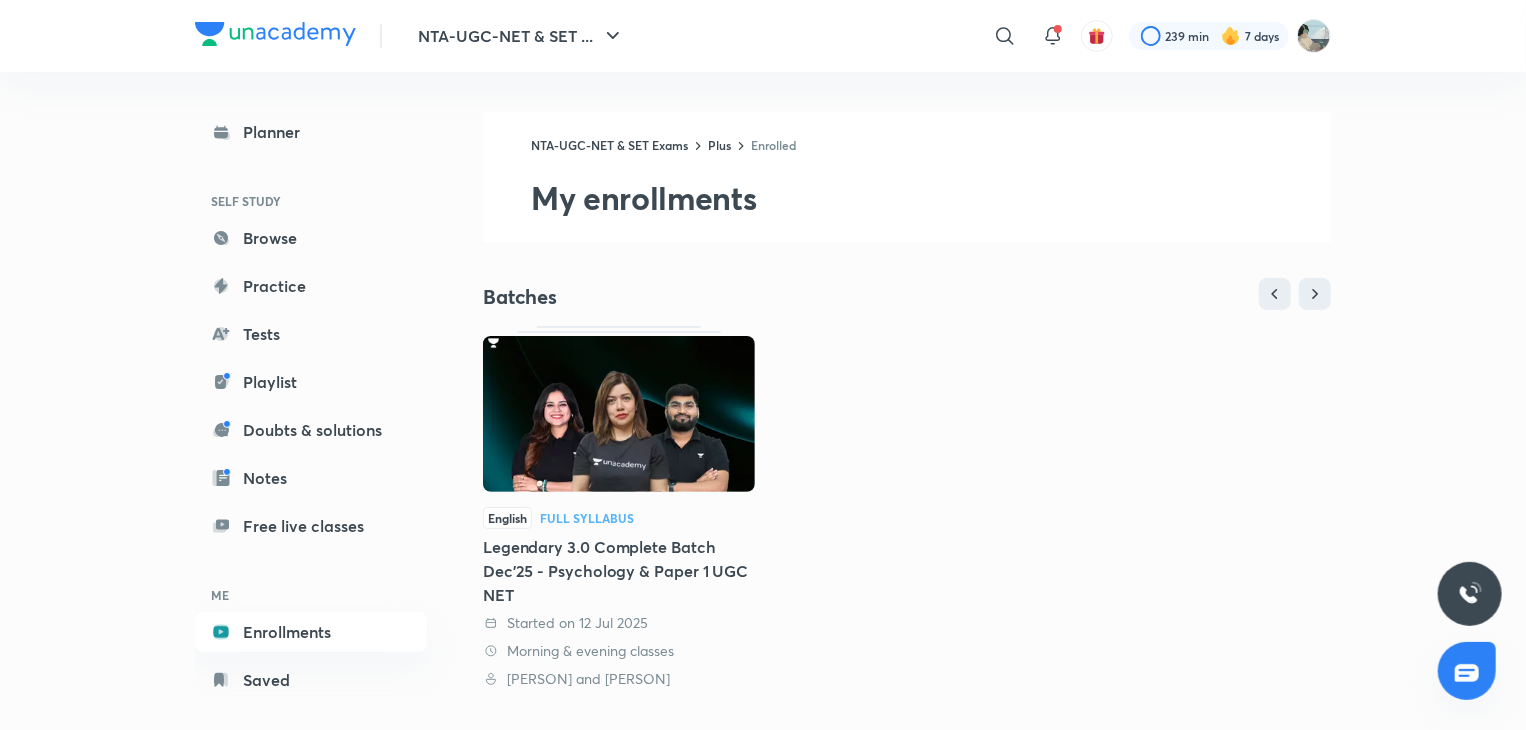 click on "Legendary 3.0 Complete Batch Dec'25 - Psychology & Paper 1 UGC NET" at bounding box center (619, 571) 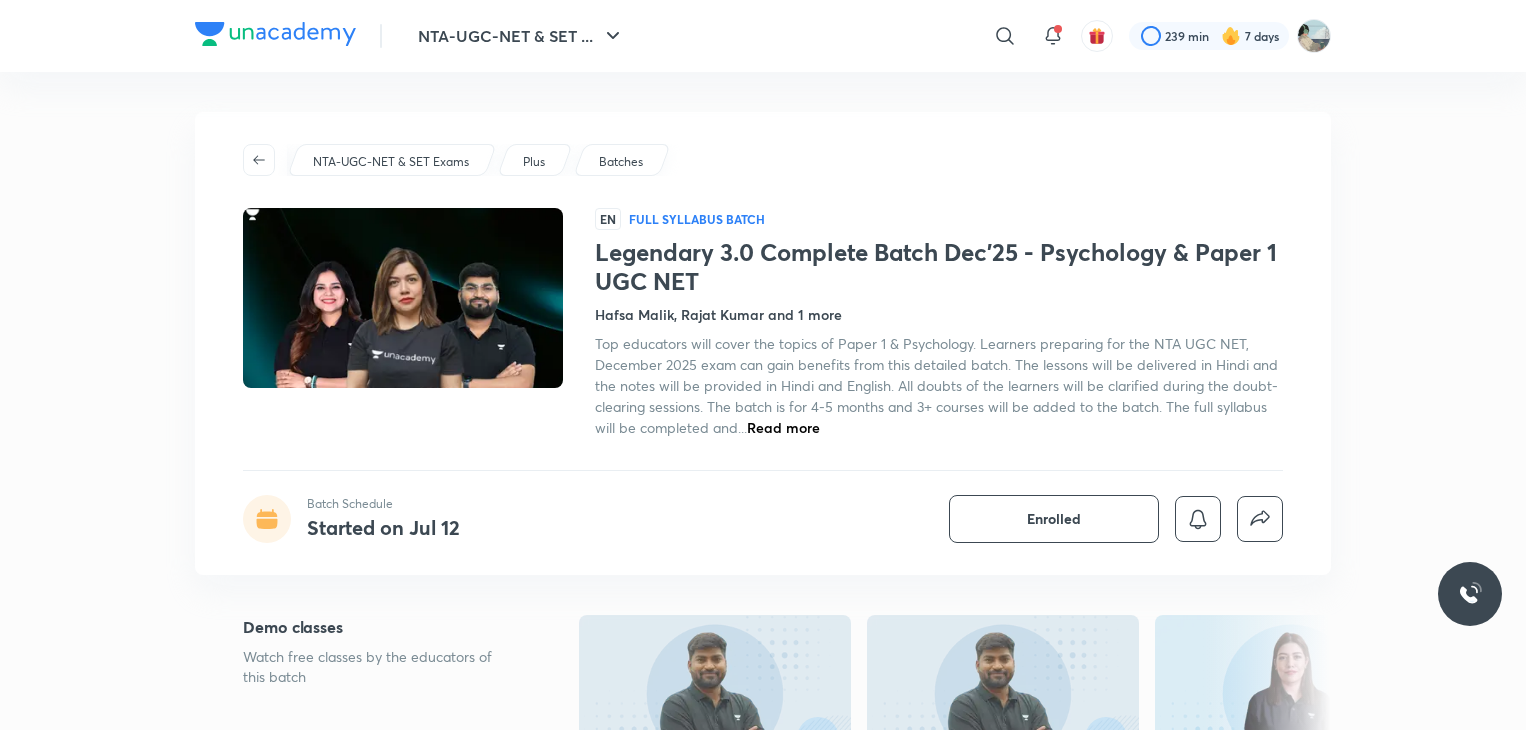 scroll, scrollTop: 0, scrollLeft: 0, axis: both 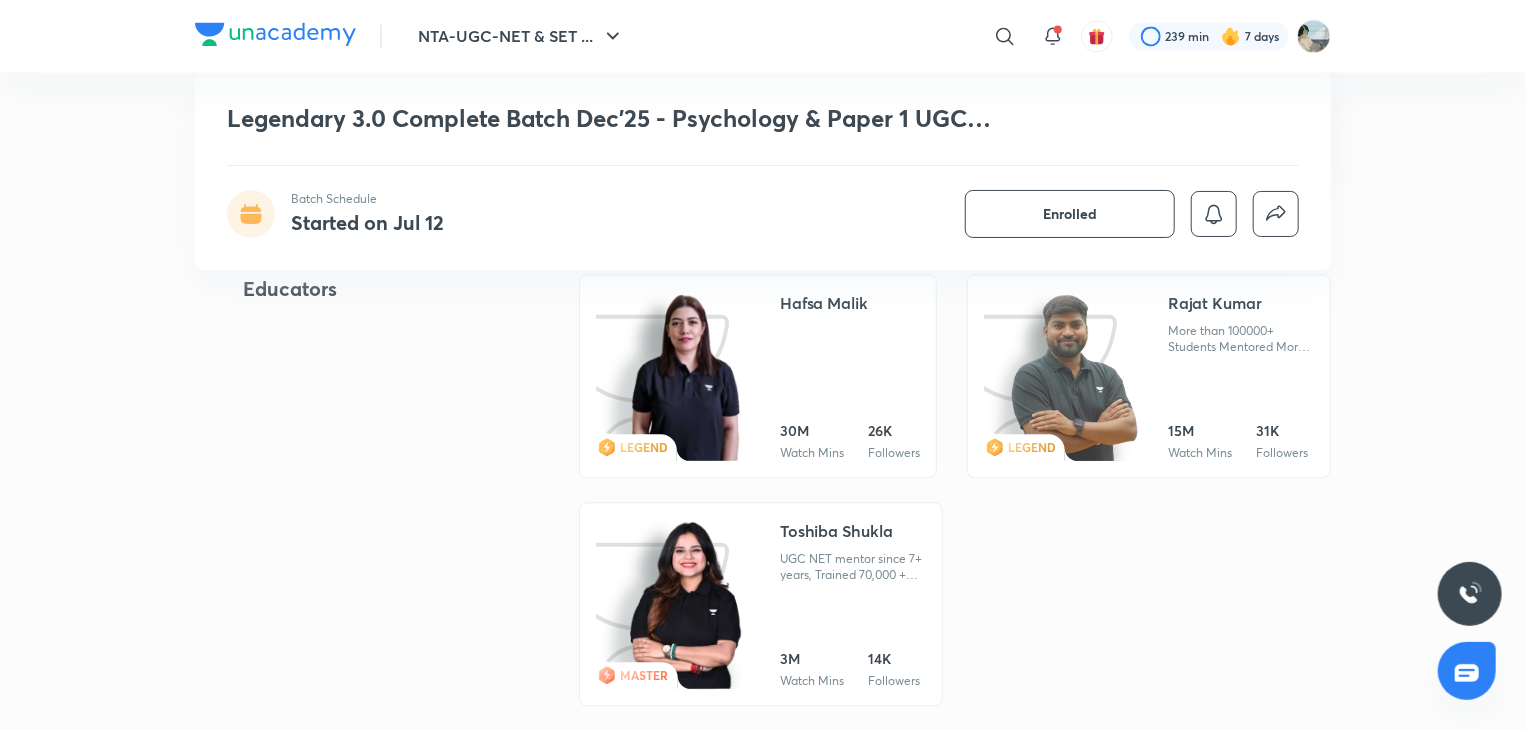 click at bounding box center [686, 377] 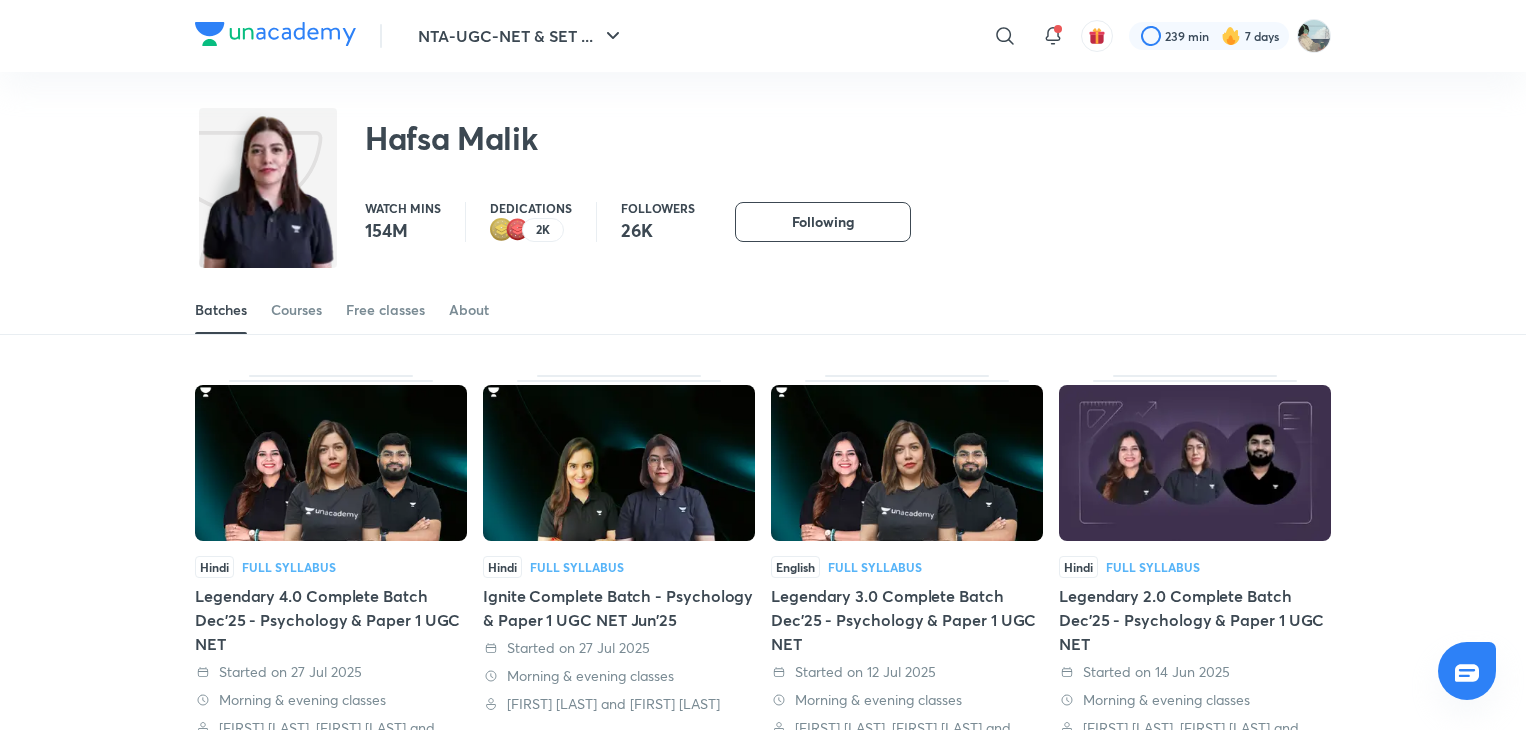 scroll, scrollTop: 0, scrollLeft: 0, axis: both 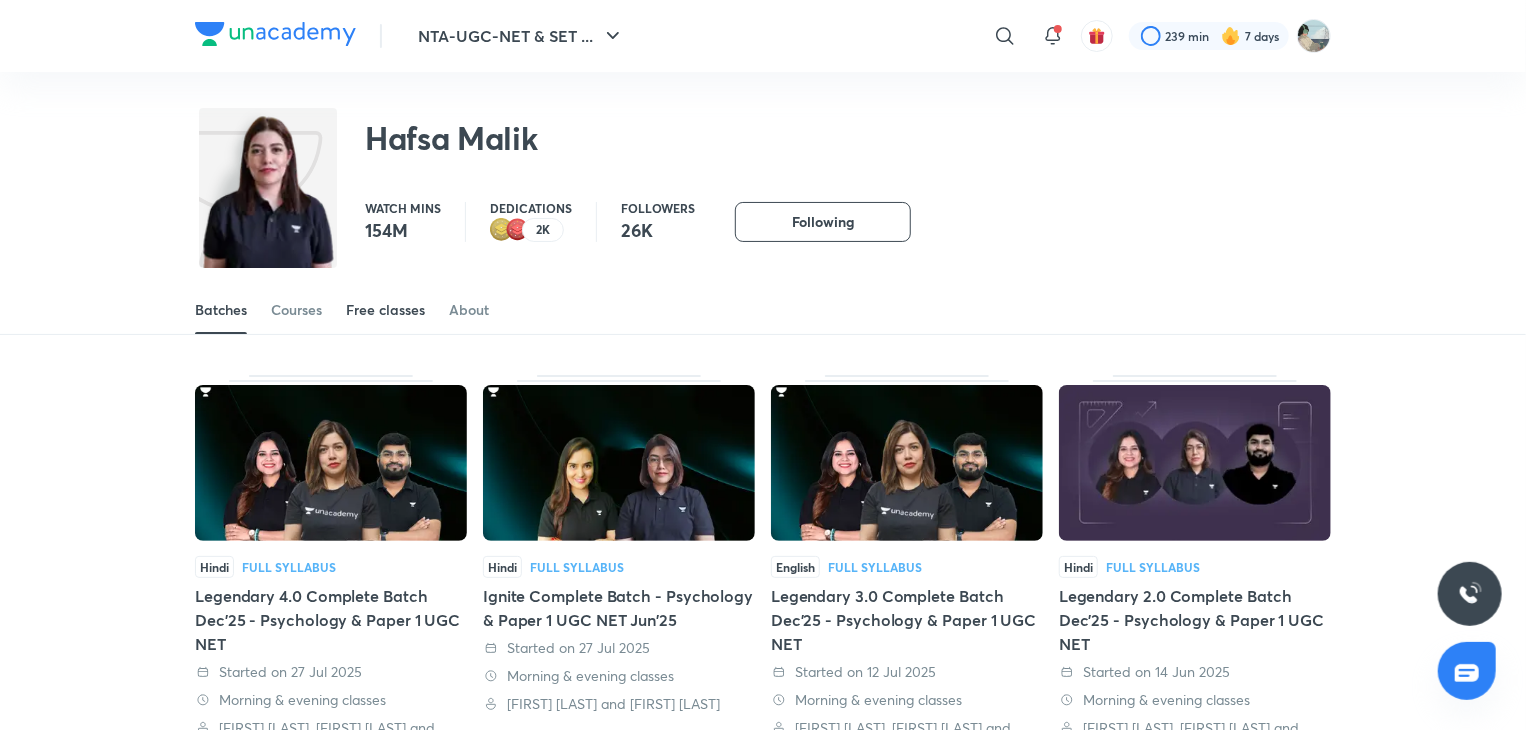 click on "Free classes" at bounding box center [385, 310] 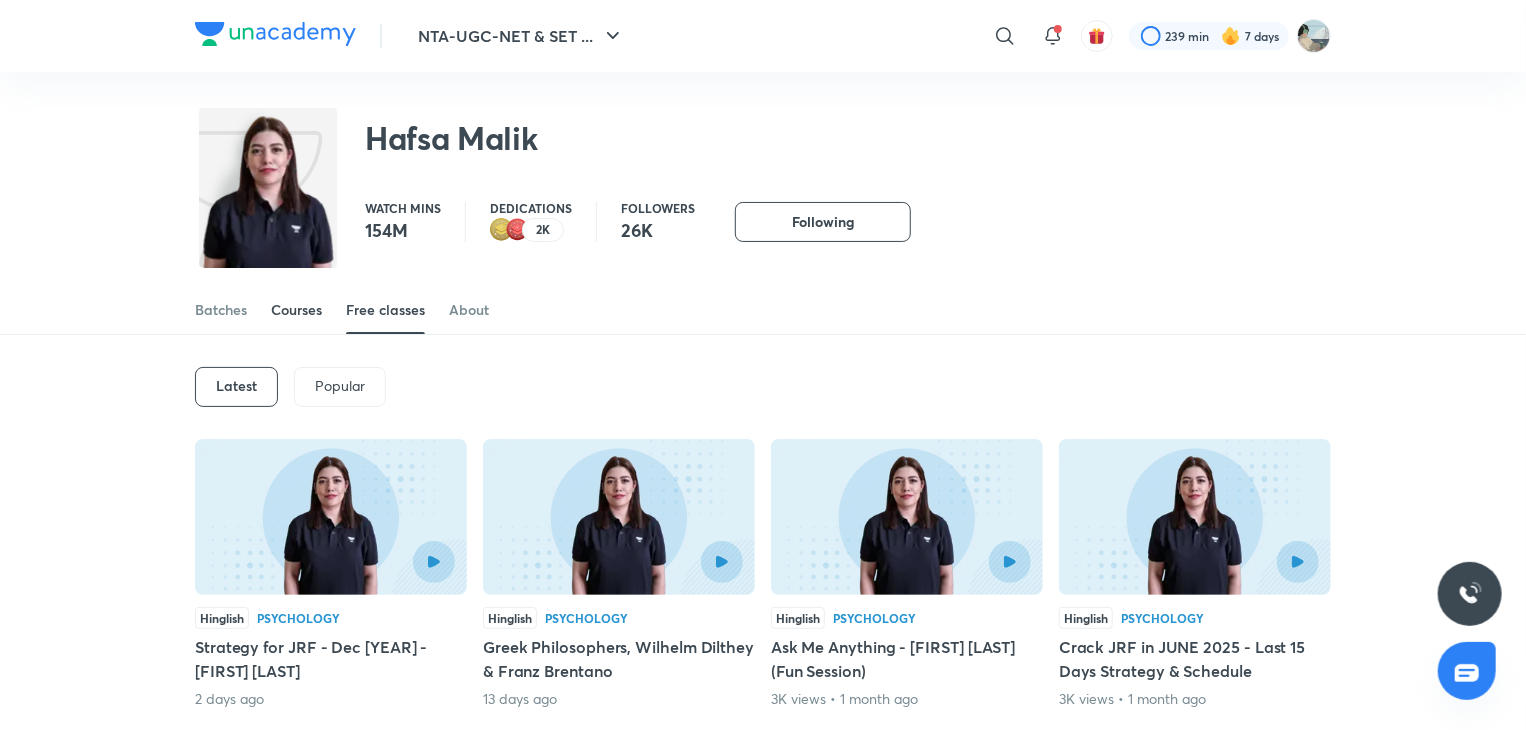 click on "Courses" at bounding box center (296, 310) 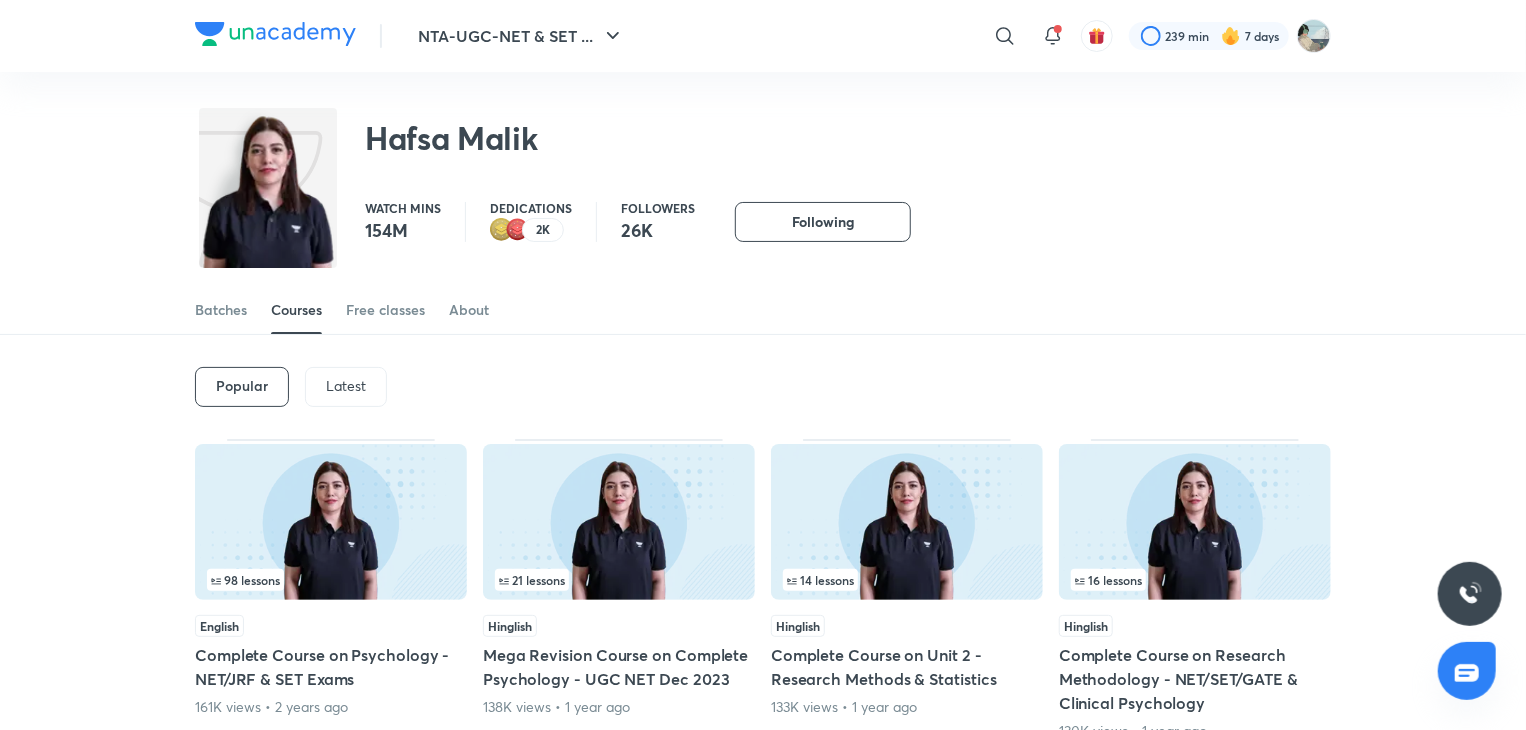 click on "Latest" at bounding box center (346, 386) 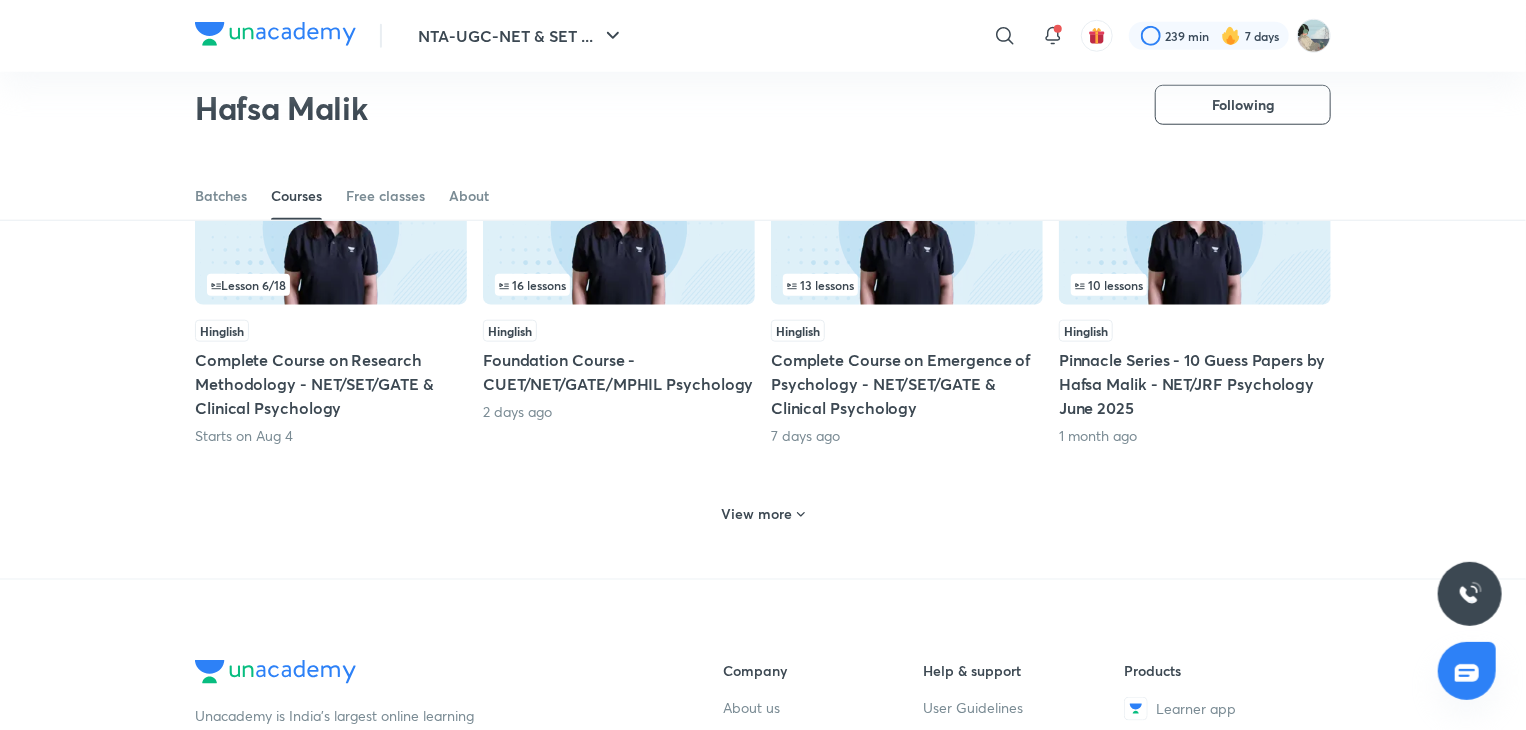 scroll, scrollTop: 920, scrollLeft: 0, axis: vertical 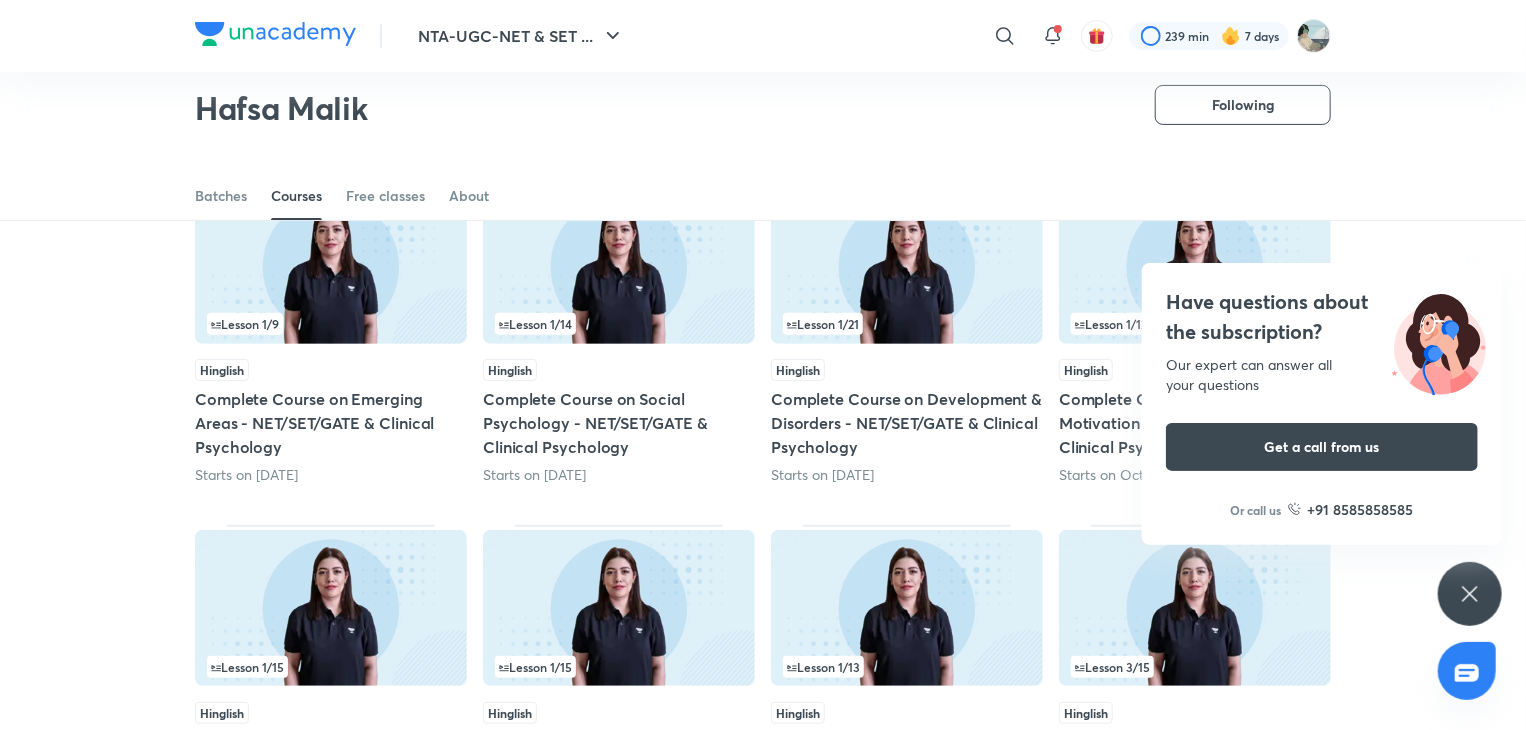 click on "Have questions about the subscription? Our expert can answer all your questions Get a call from us Or call us +91 8585858585" at bounding box center (1470, 594) 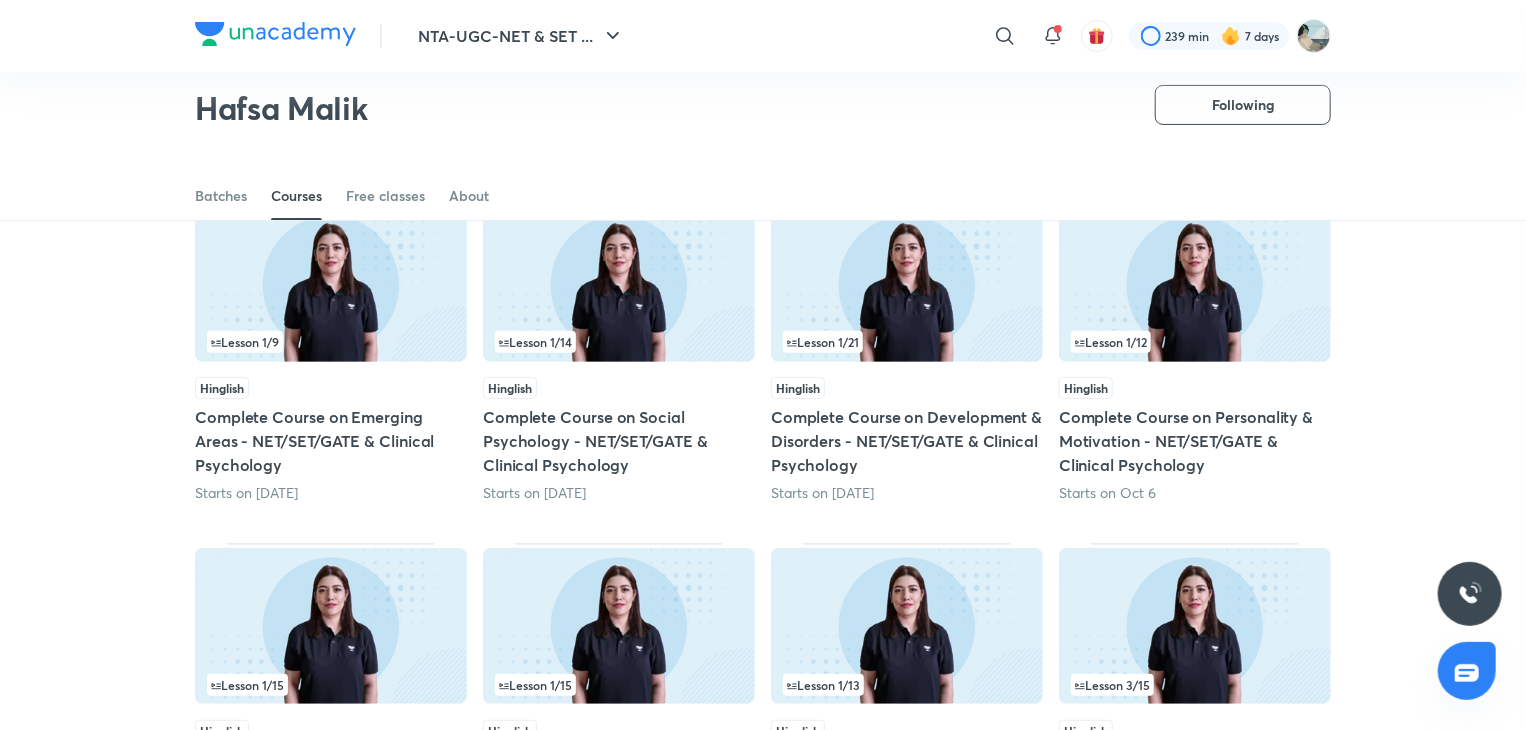 scroll, scrollTop: 0, scrollLeft: 0, axis: both 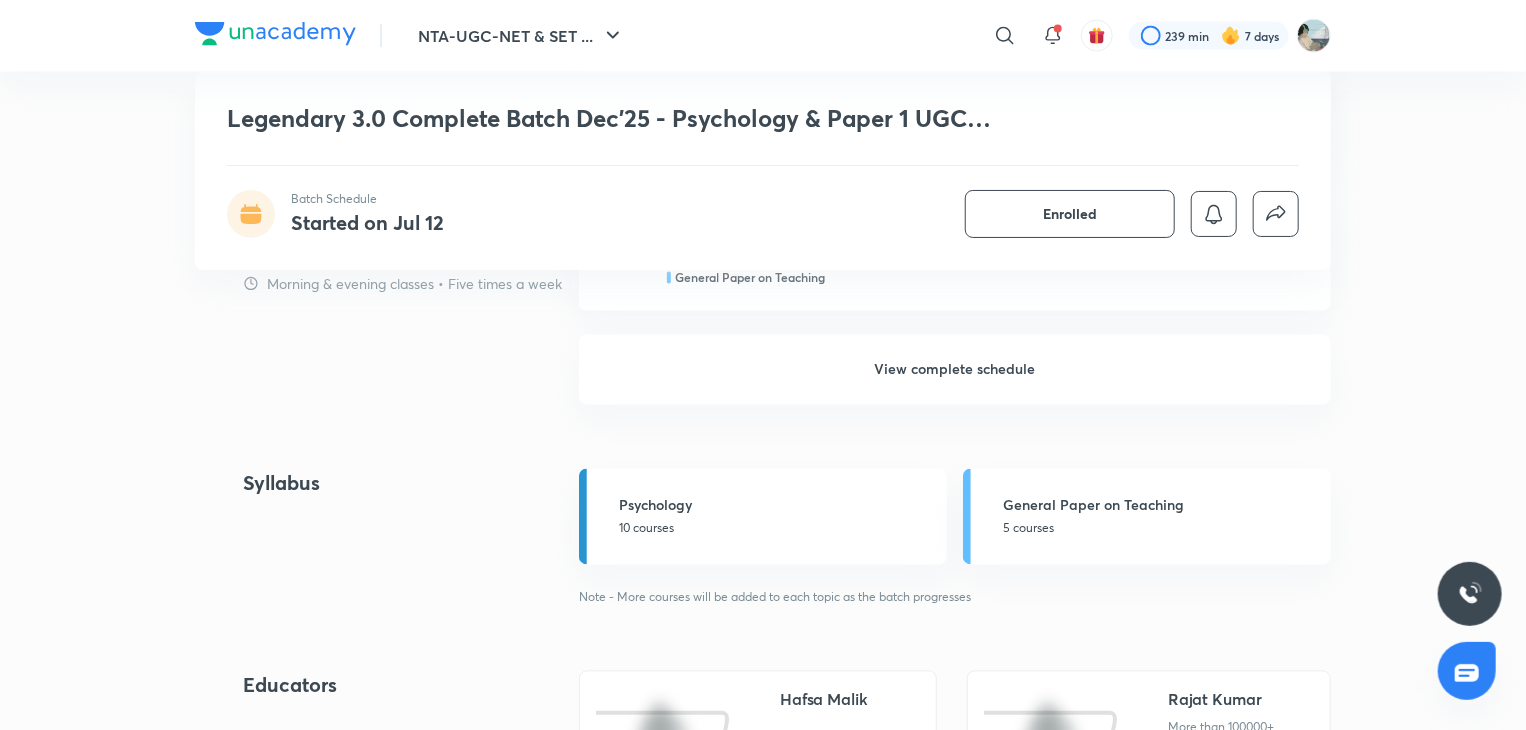 click on "View complete schedule" at bounding box center [955, 370] 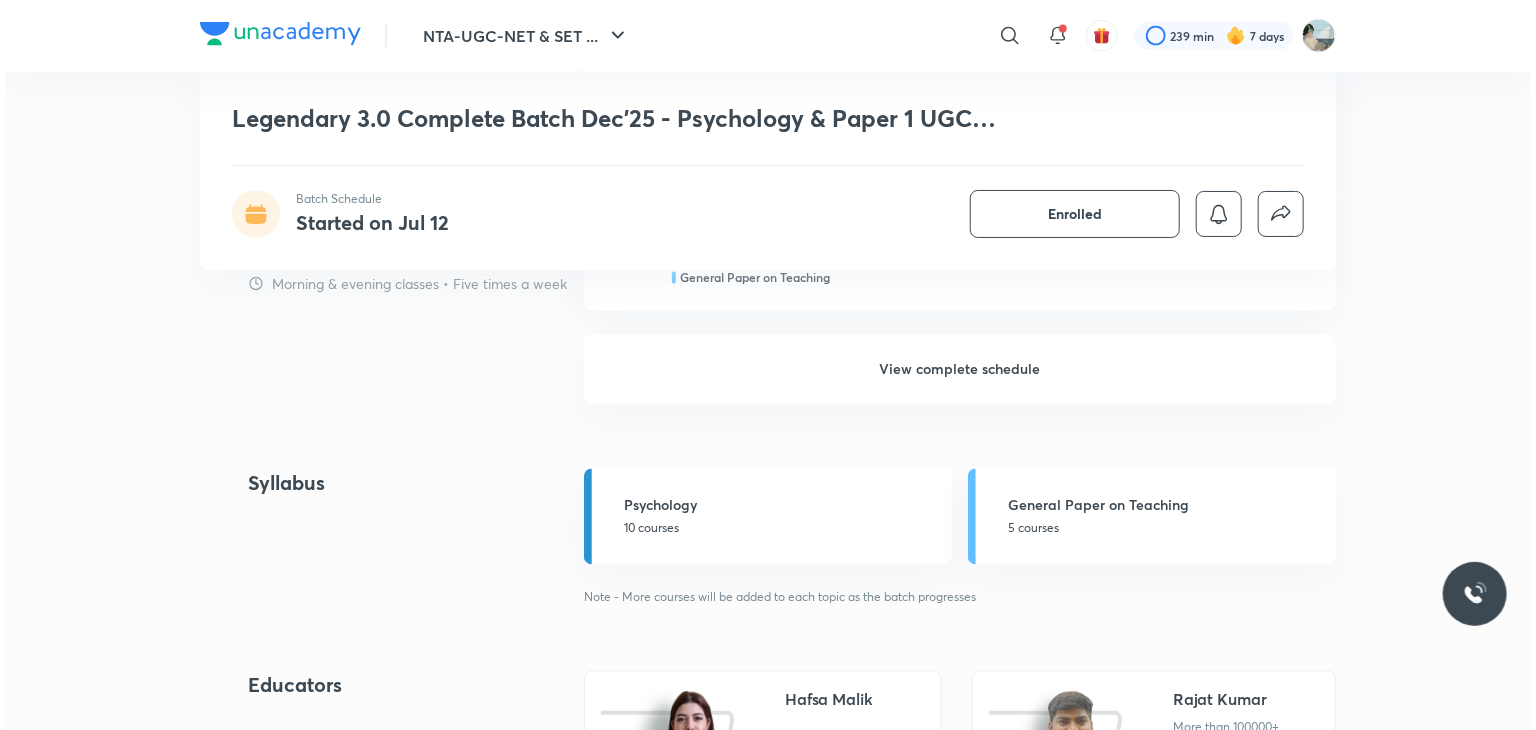 scroll, scrollTop: 0, scrollLeft: 0, axis: both 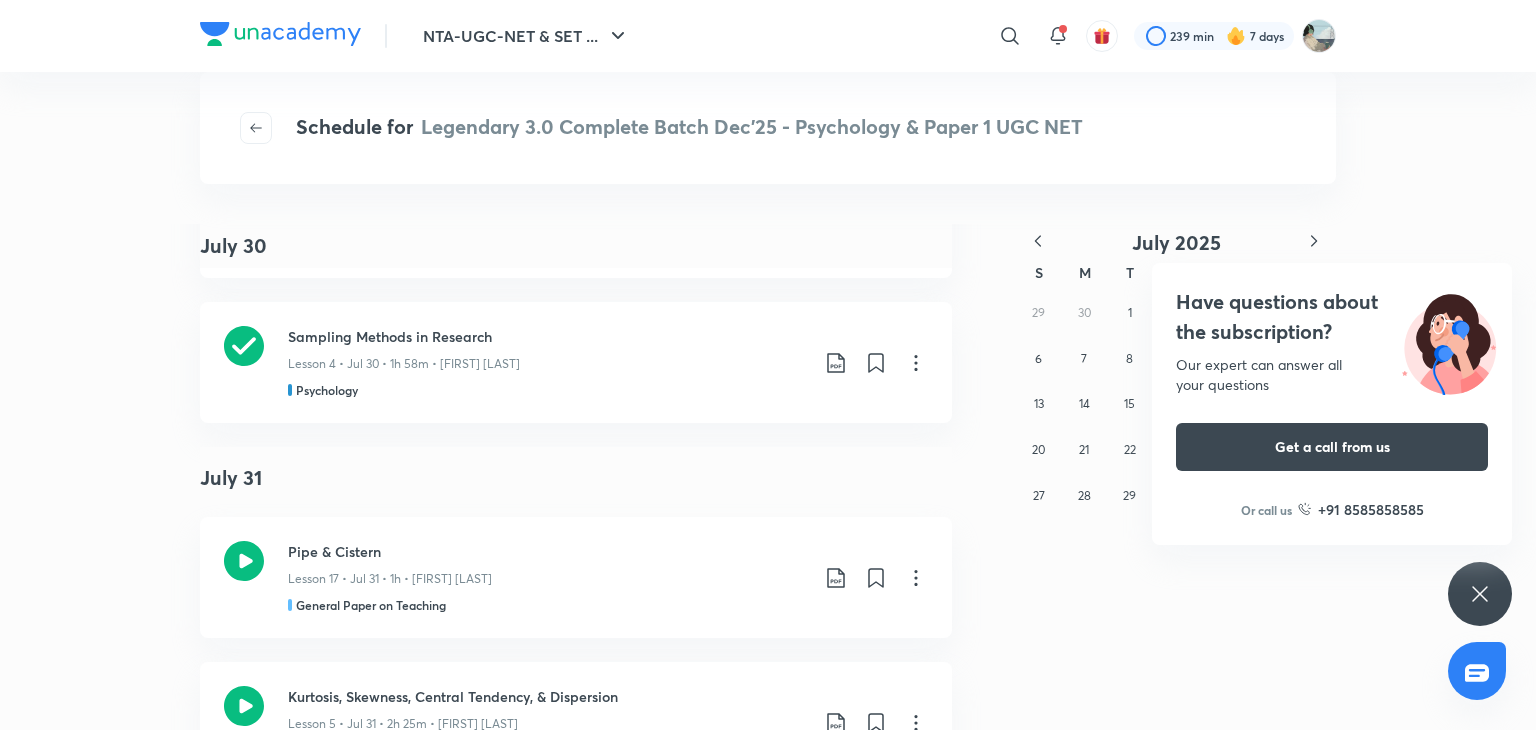 click 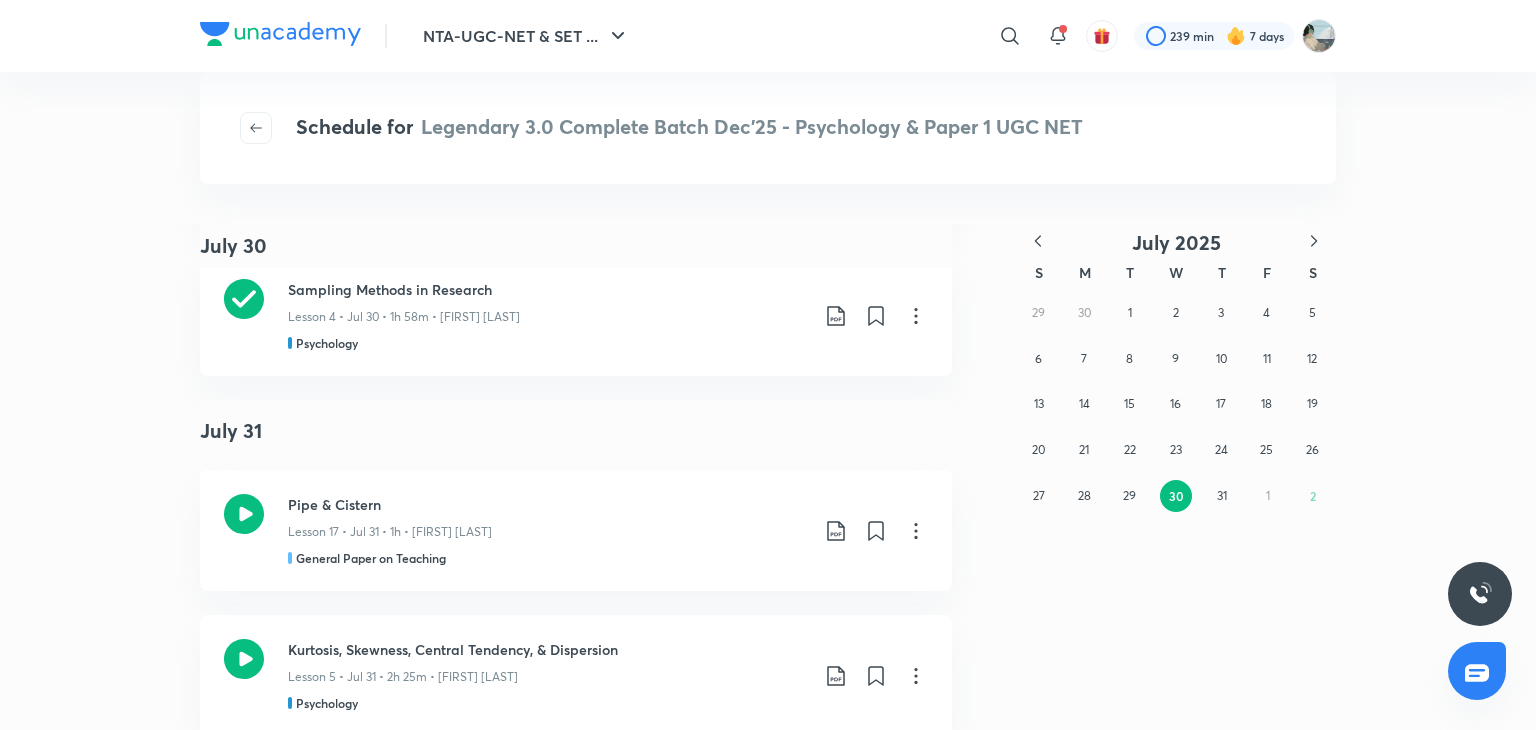scroll, scrollTop: 1486, scrollLeft: 0, axis: vertical 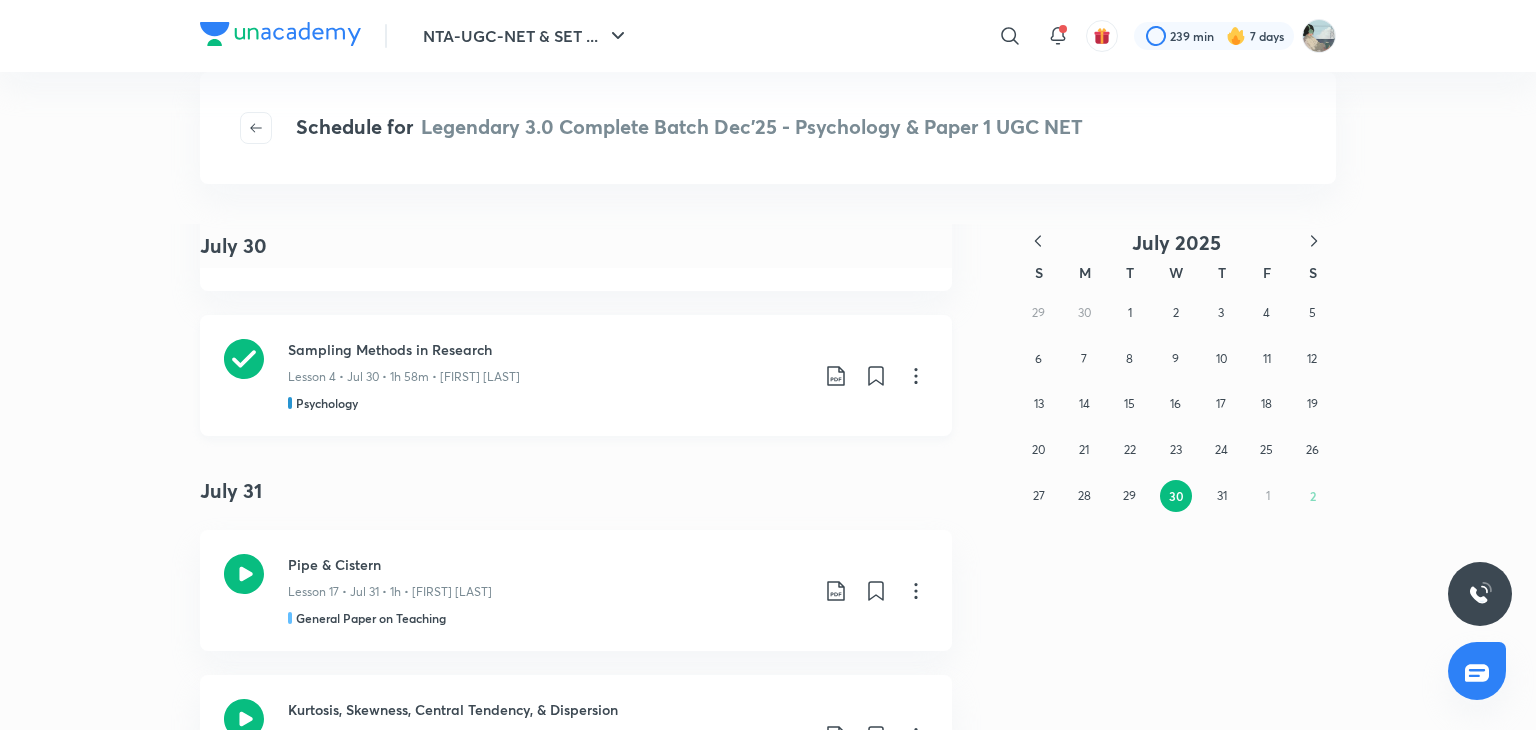 click 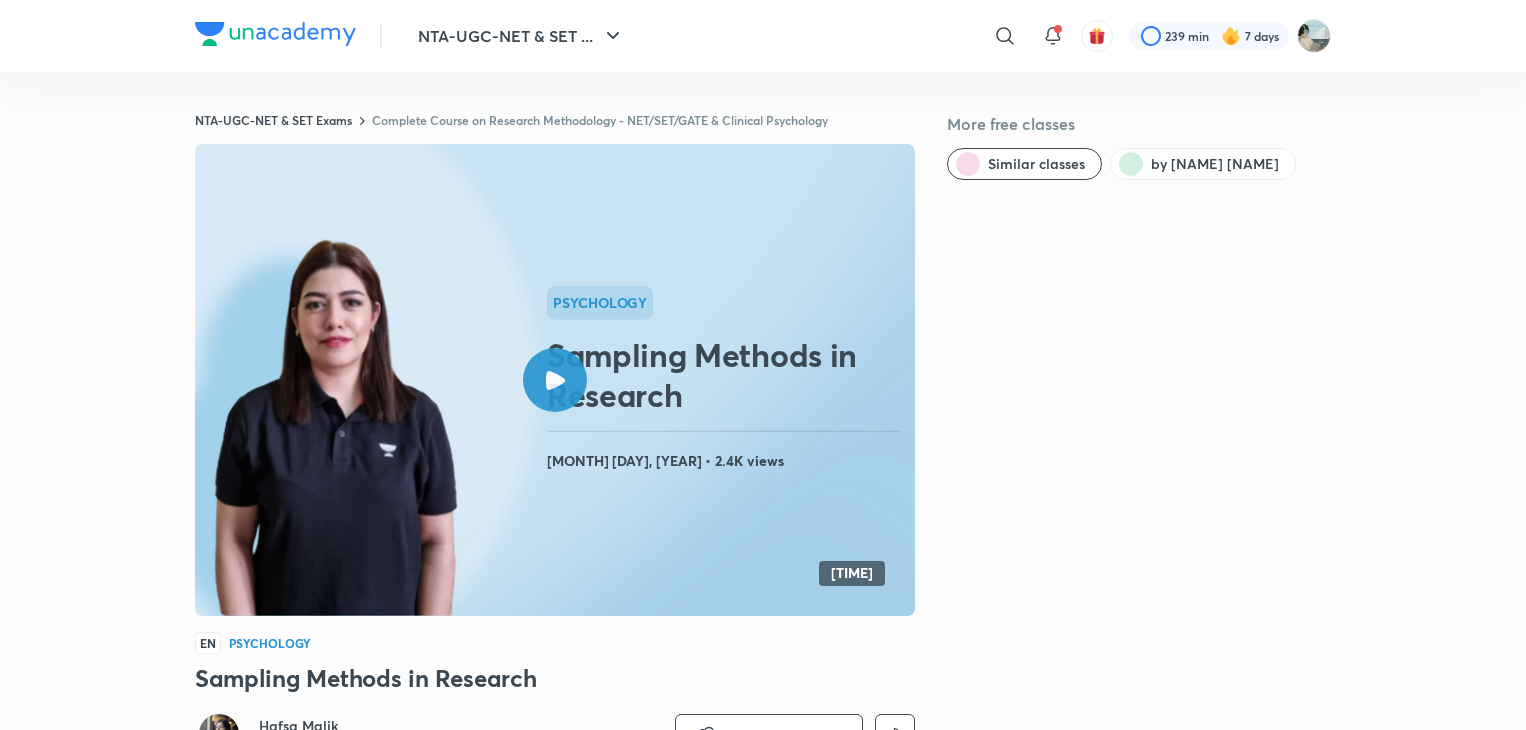 scroll, scrollTop: 0, scrollLeft: 0, axis: both 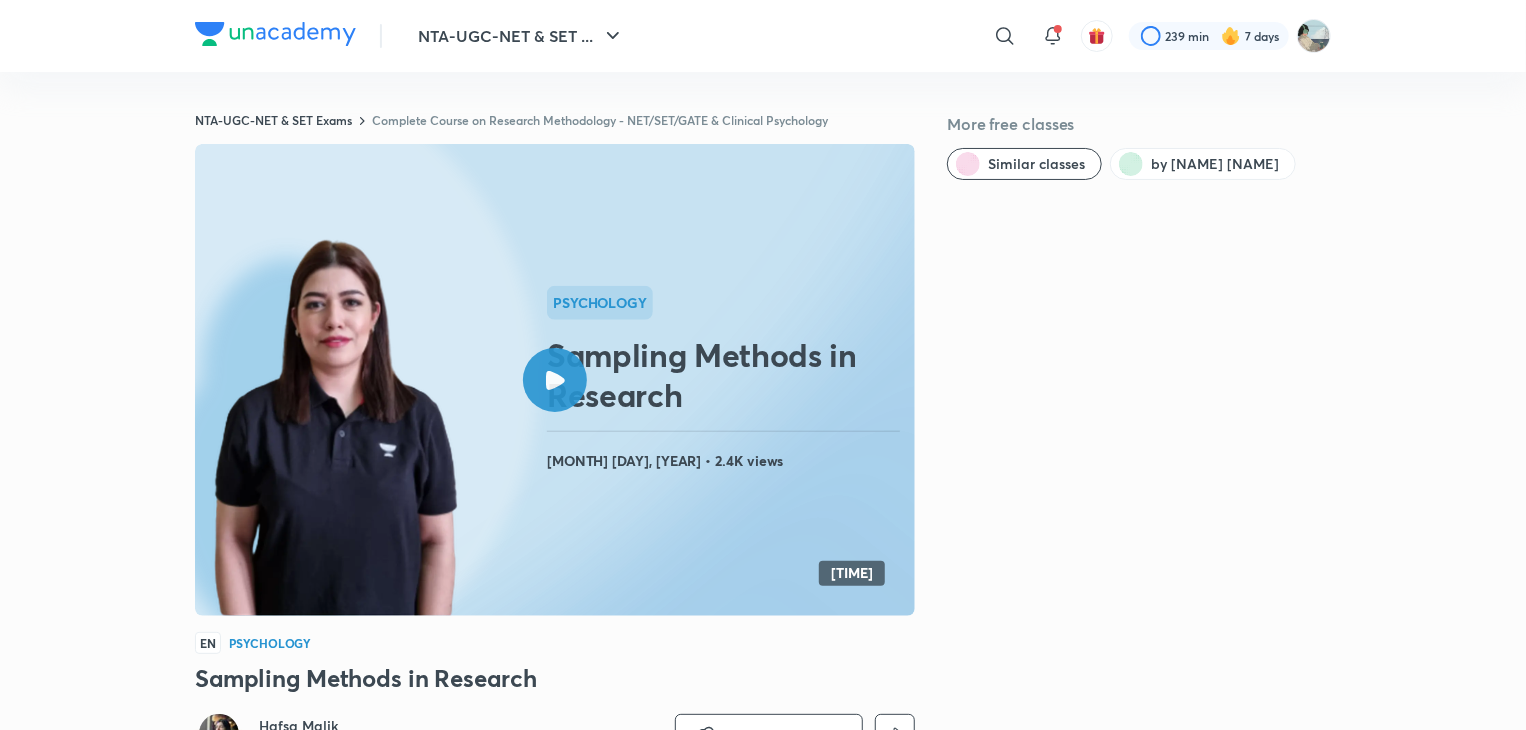 click at bounding box center [555, 380] 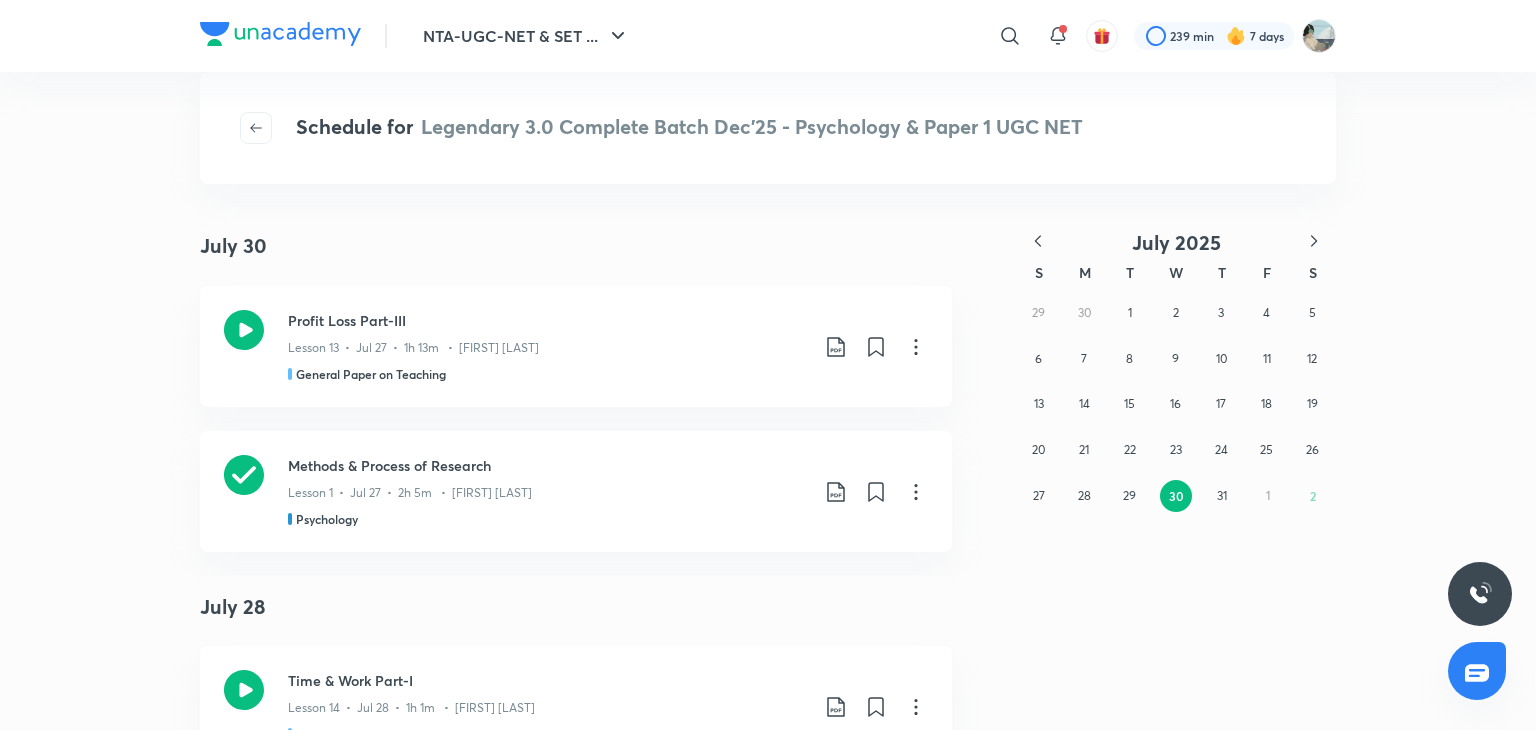 scroll, scrollTop: 0, scrollLeft: 0, axis: both 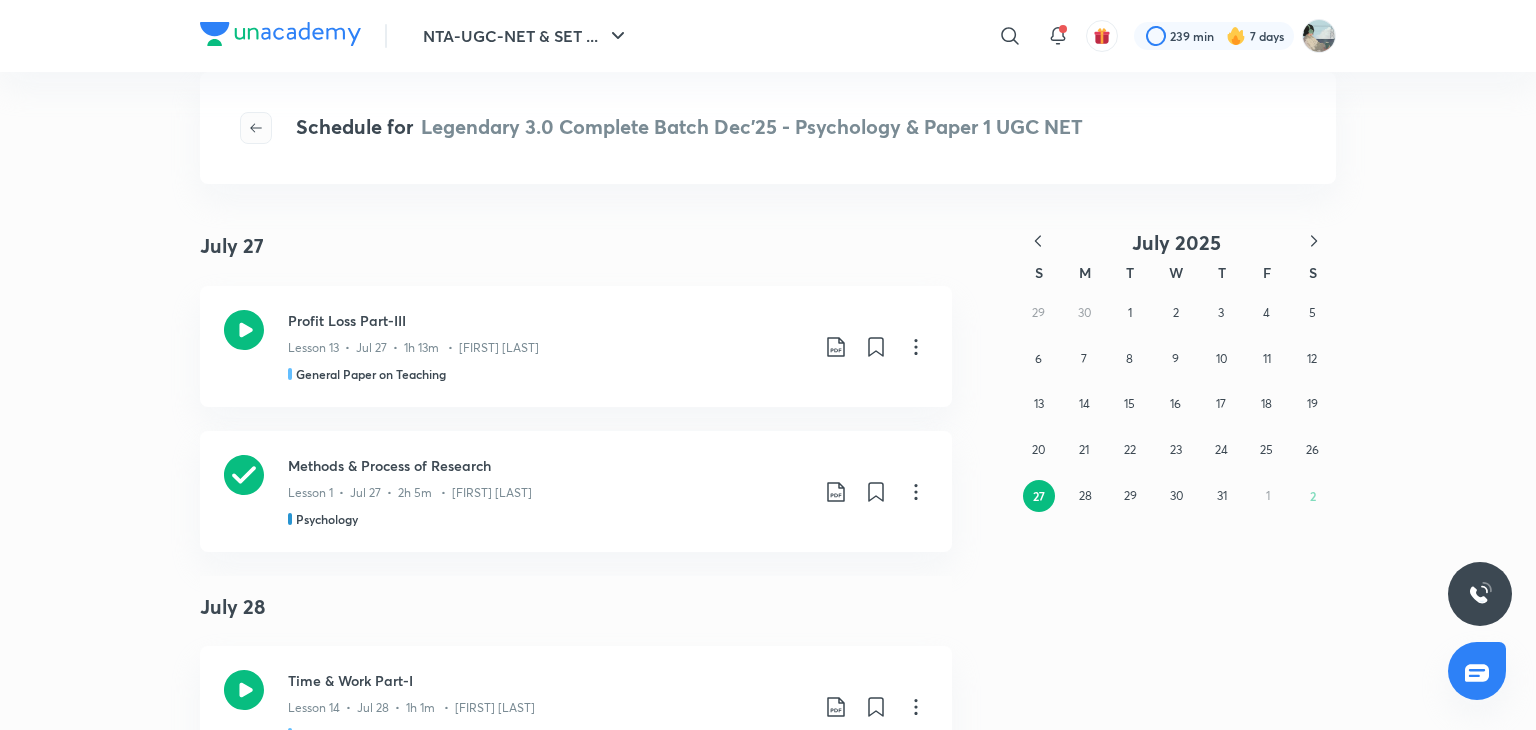 click 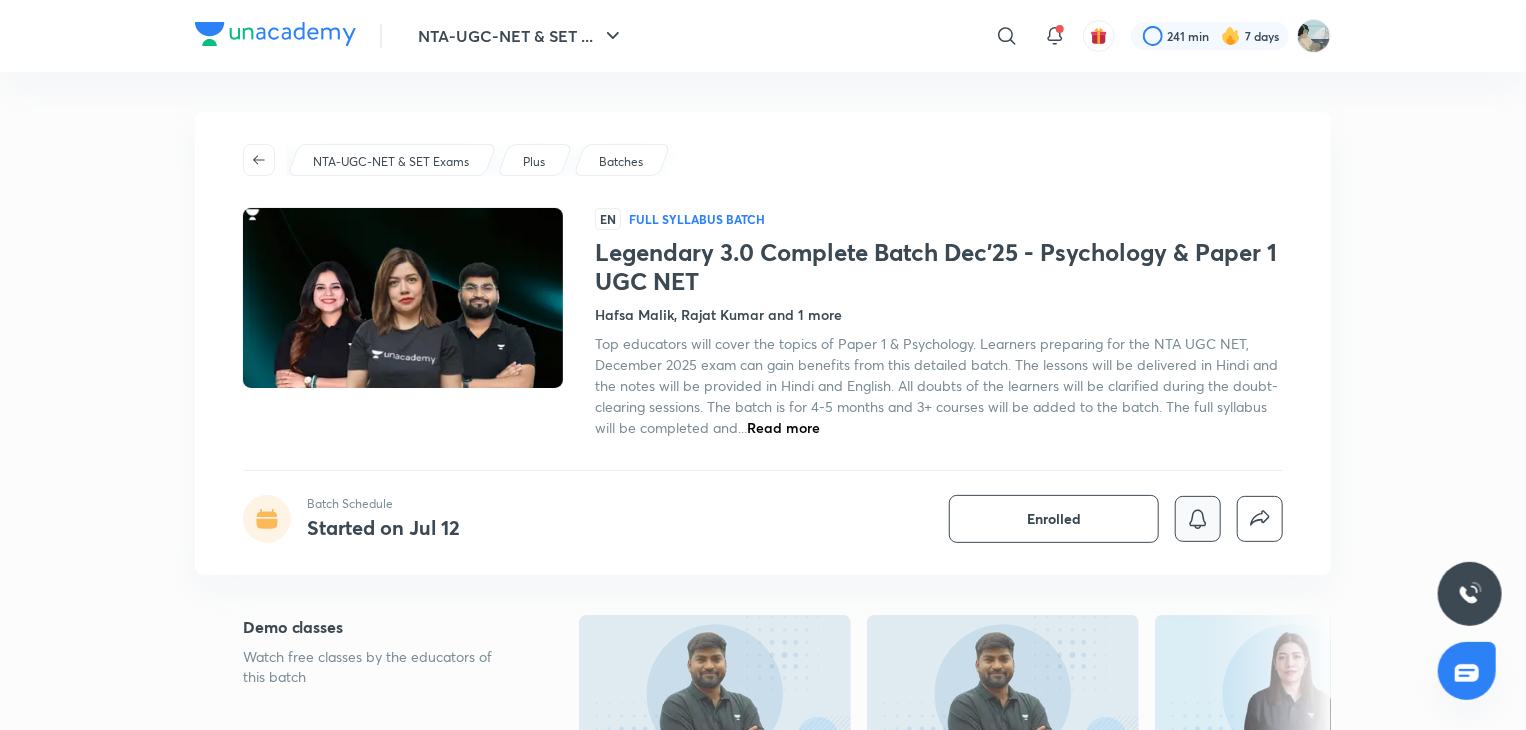 click 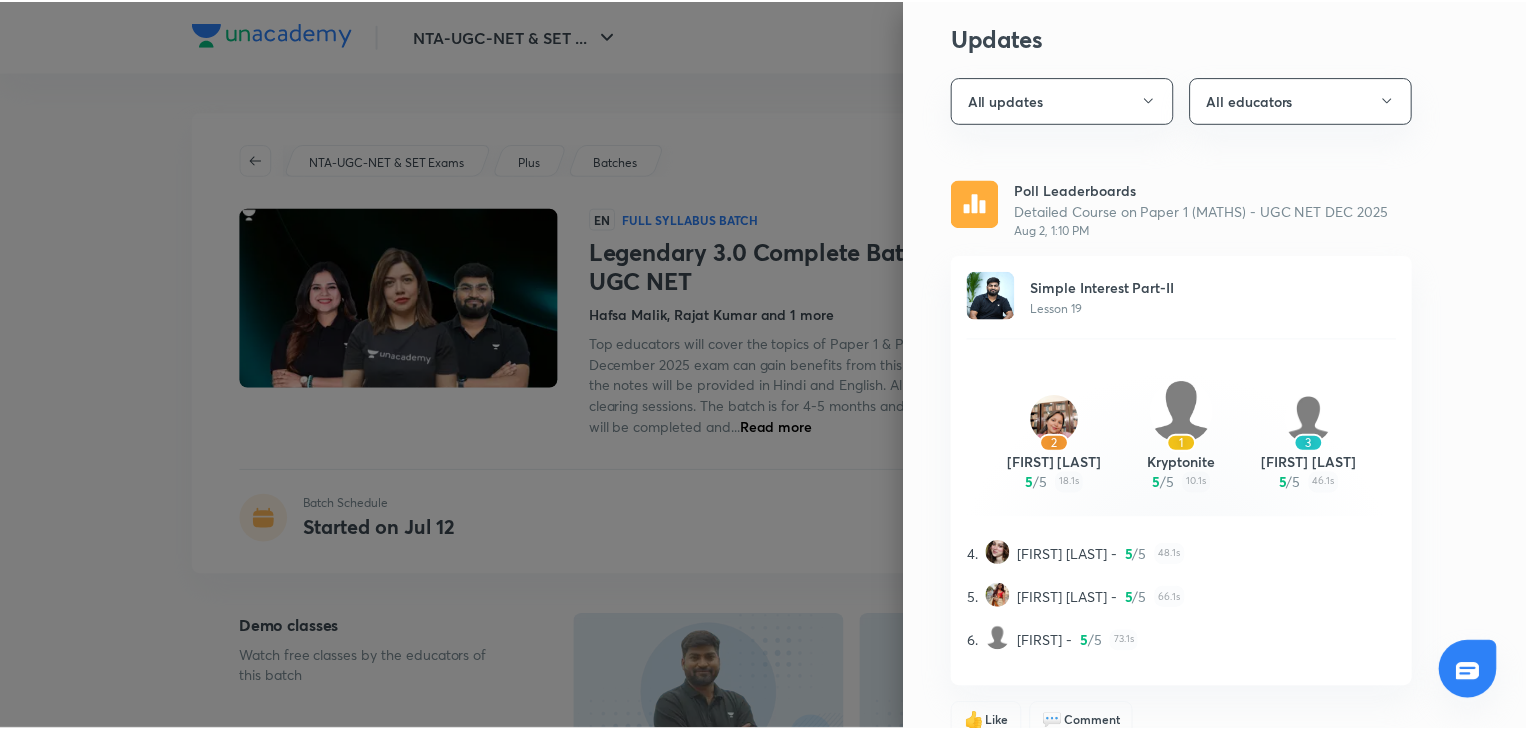 scroll, scrollTop: 0, scrollLeft: 0, axis: both 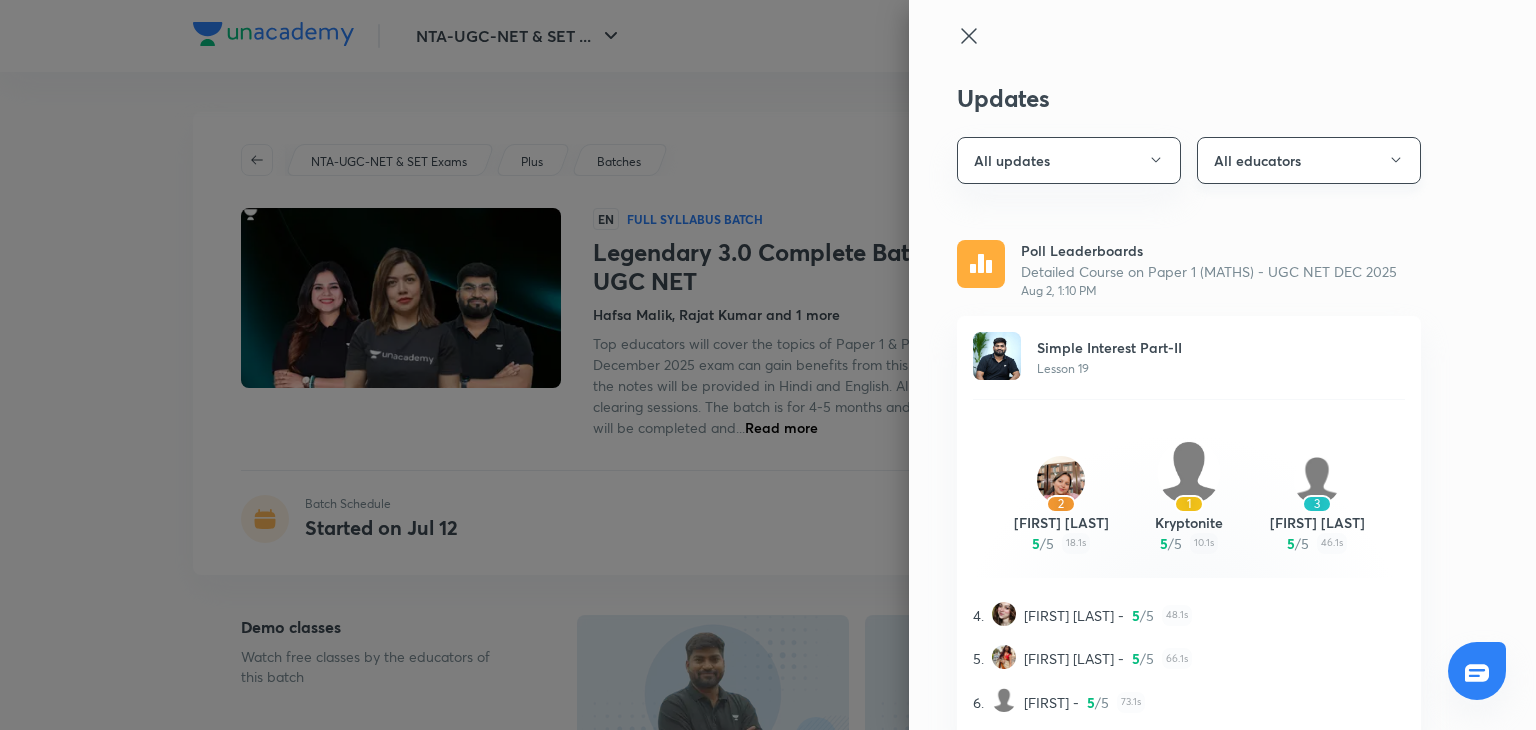 click on "All educators" at bounding box center (1309, 160) 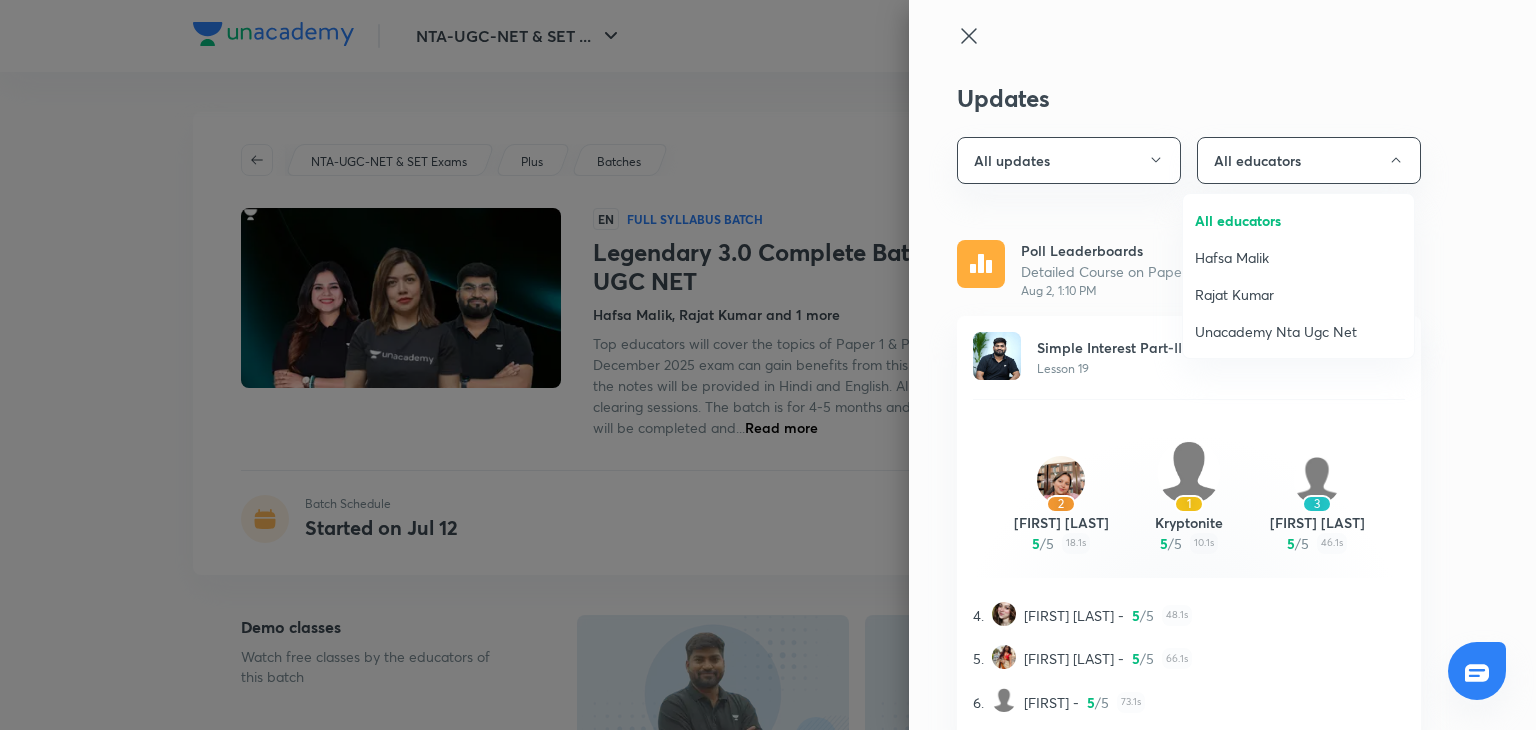 click on "Hafsa Malik" at bounding box center [1298, 257] 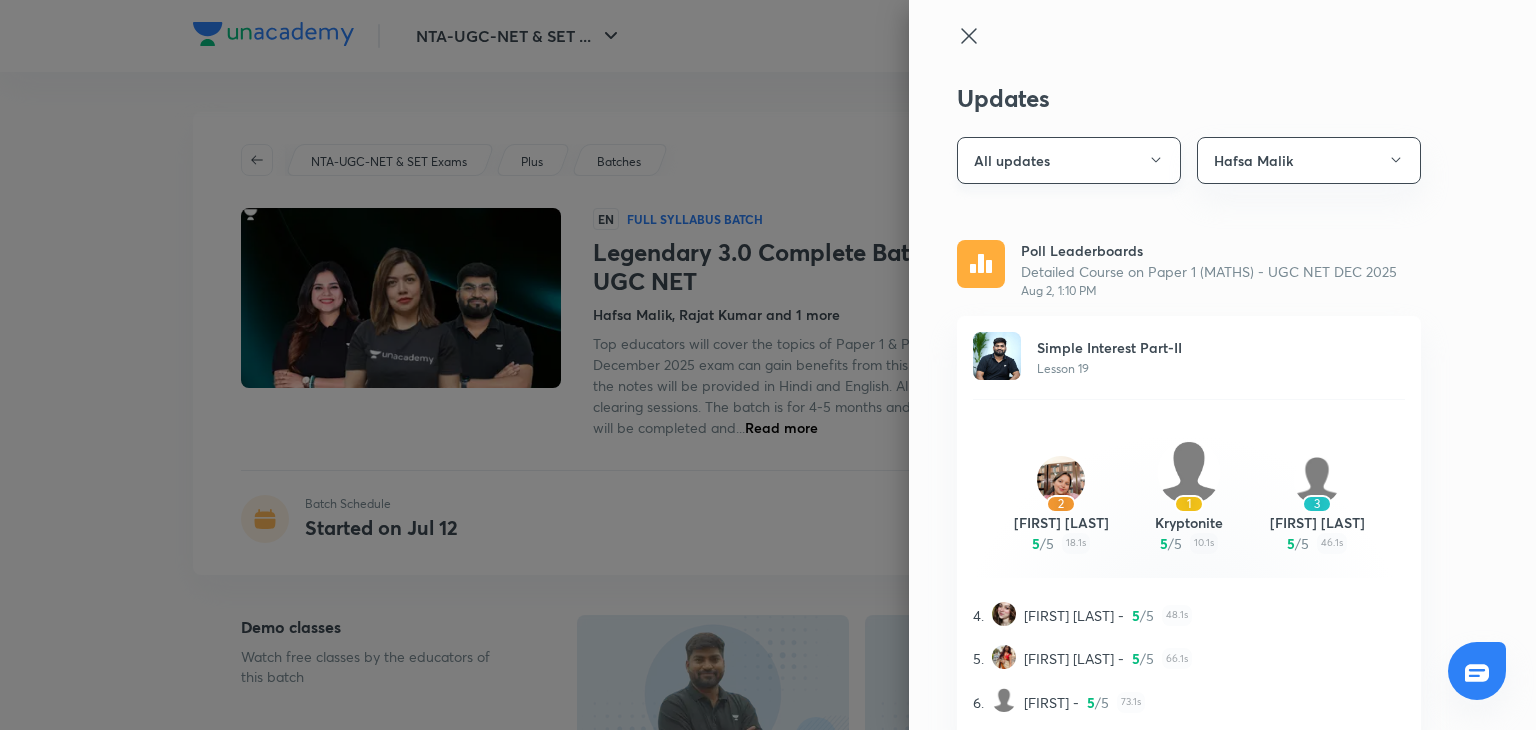 click on "All updates" at bounding box center (1069, 160) 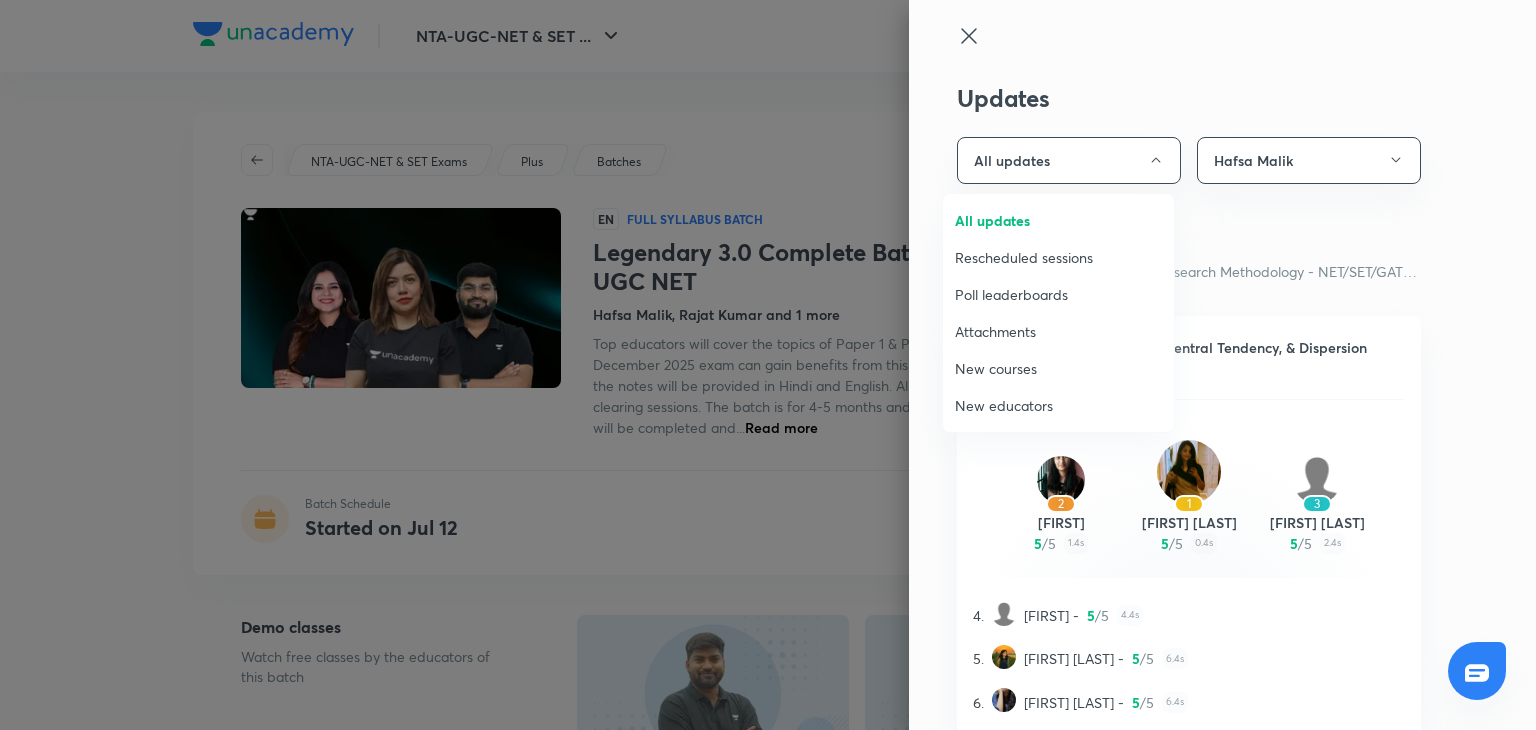 click on "Attachments" at bounding box center [1058, 331] 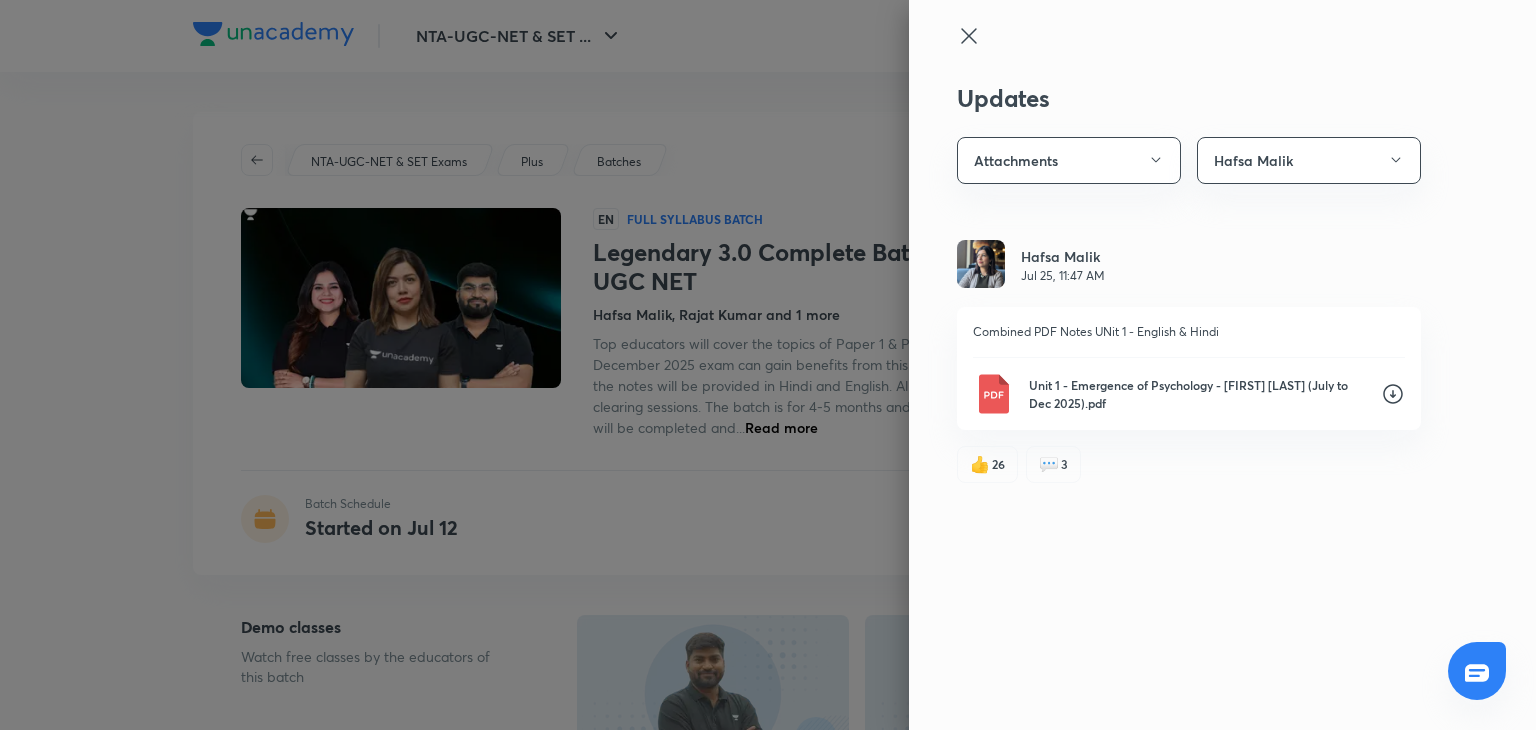 click 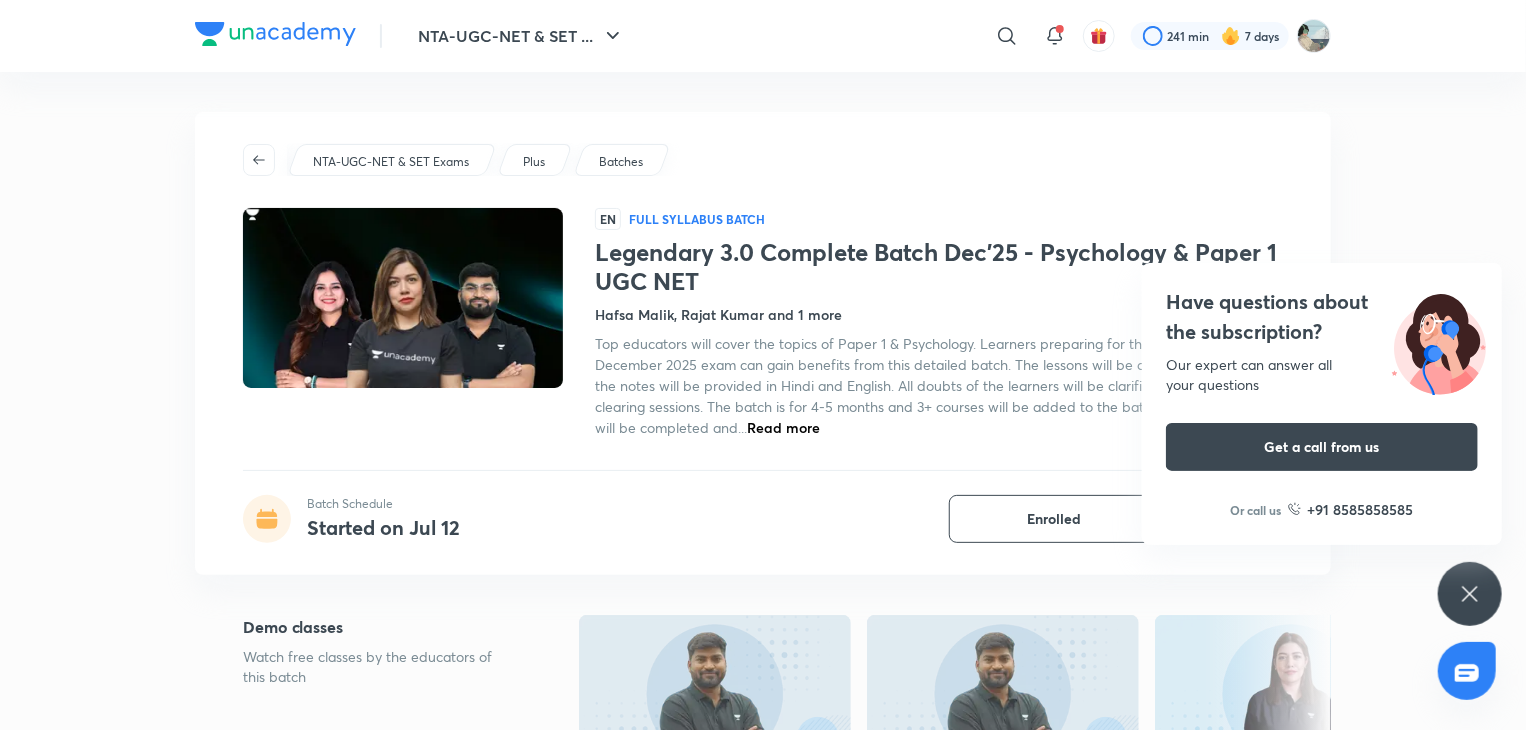 click 